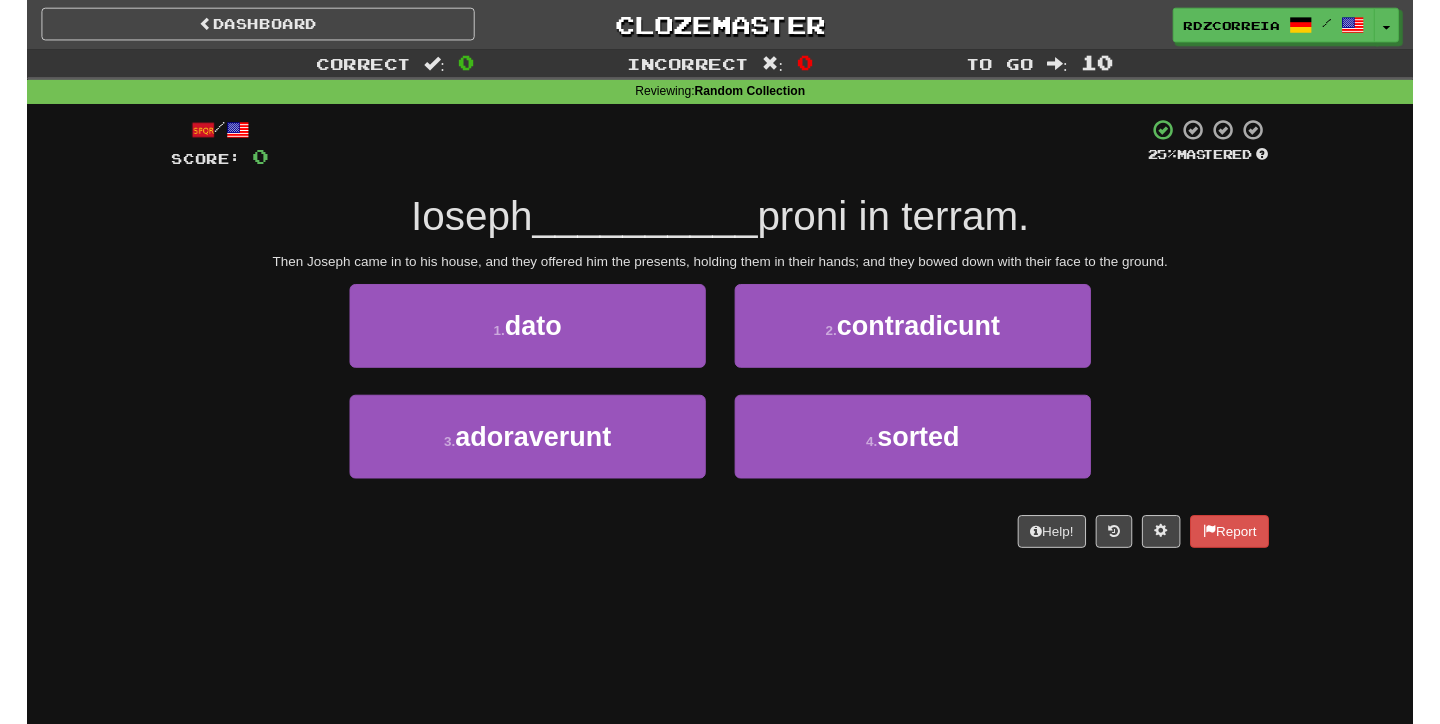 scroll, scrollTop: 0, scrollLeft: 0, axis: both 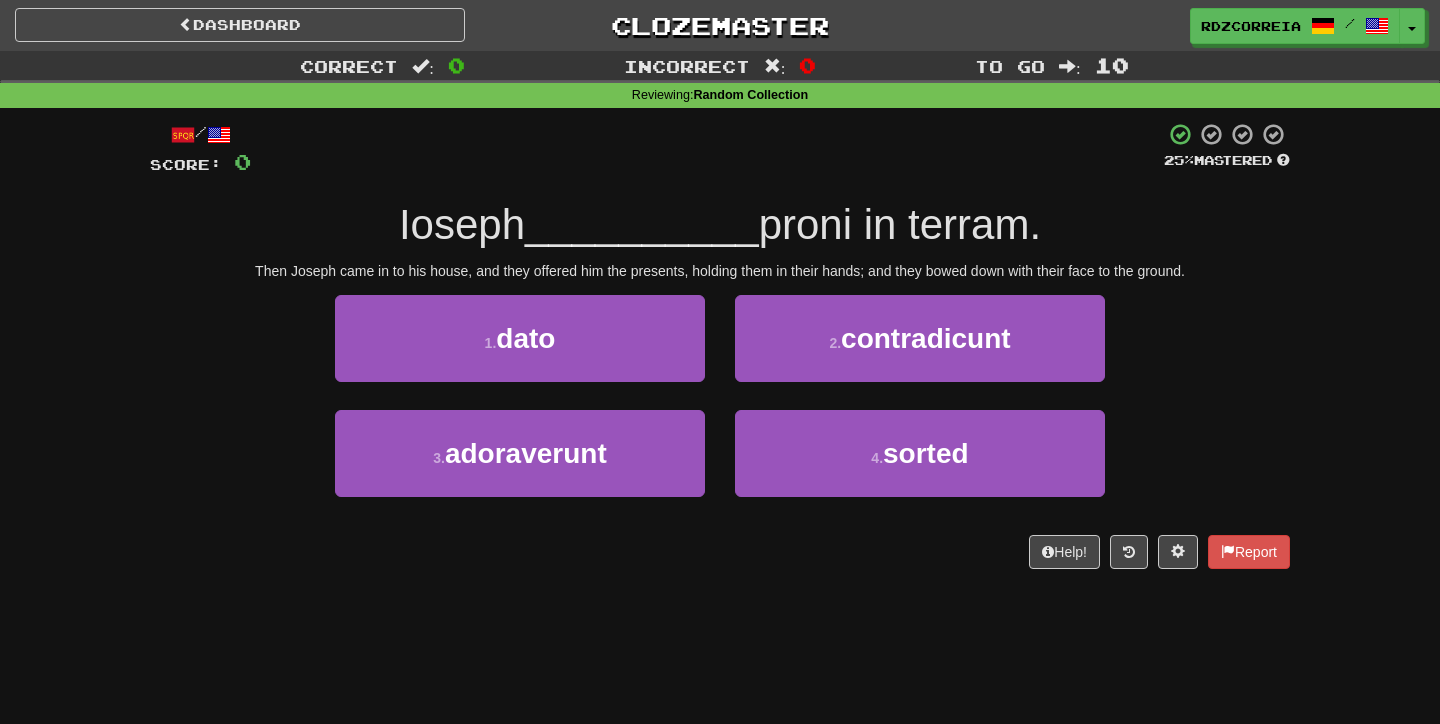 drag, startPoint x: 1218, startPoint y: 228, endPoint x: 962, endPoint y: 235, distance: 256.09567 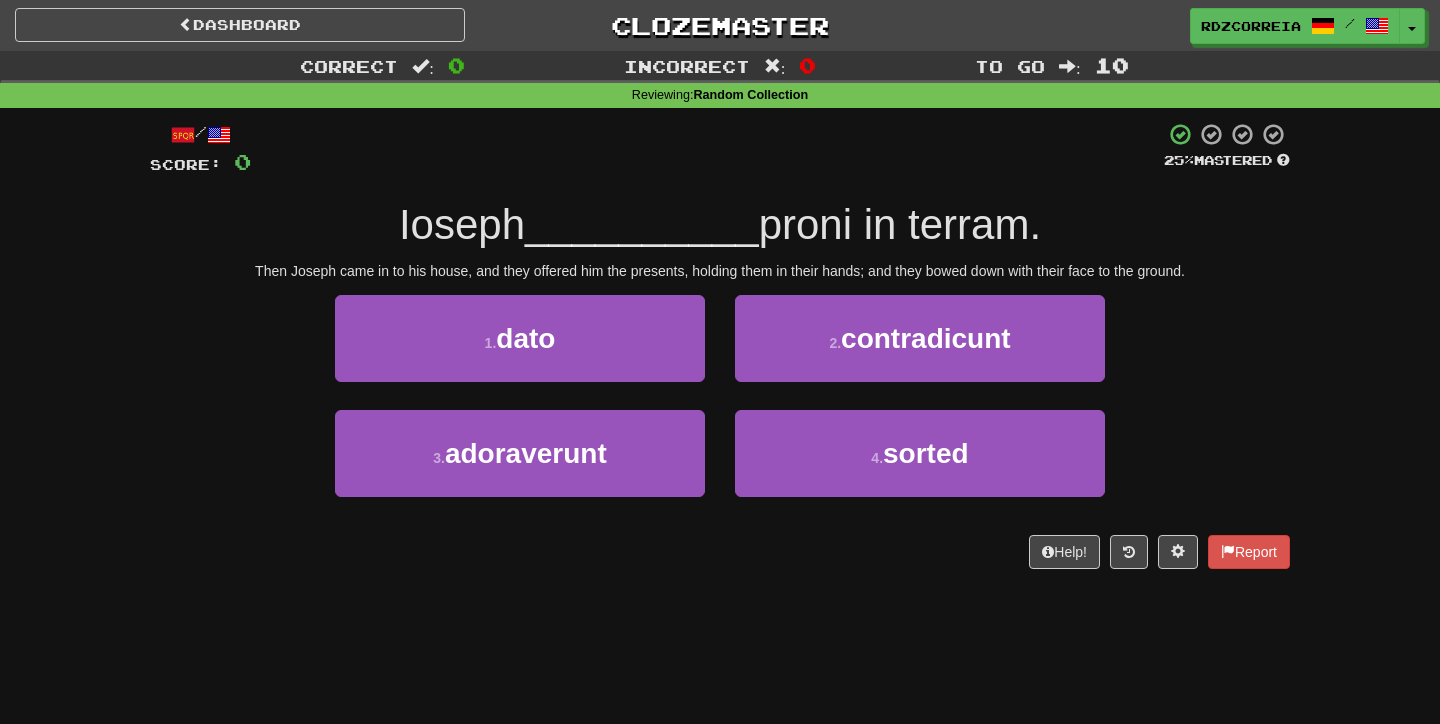 drag, startPoint x: 815, startPoint y: 276, endPoint x: 944, endPoint y: 222, distance: 139.84634 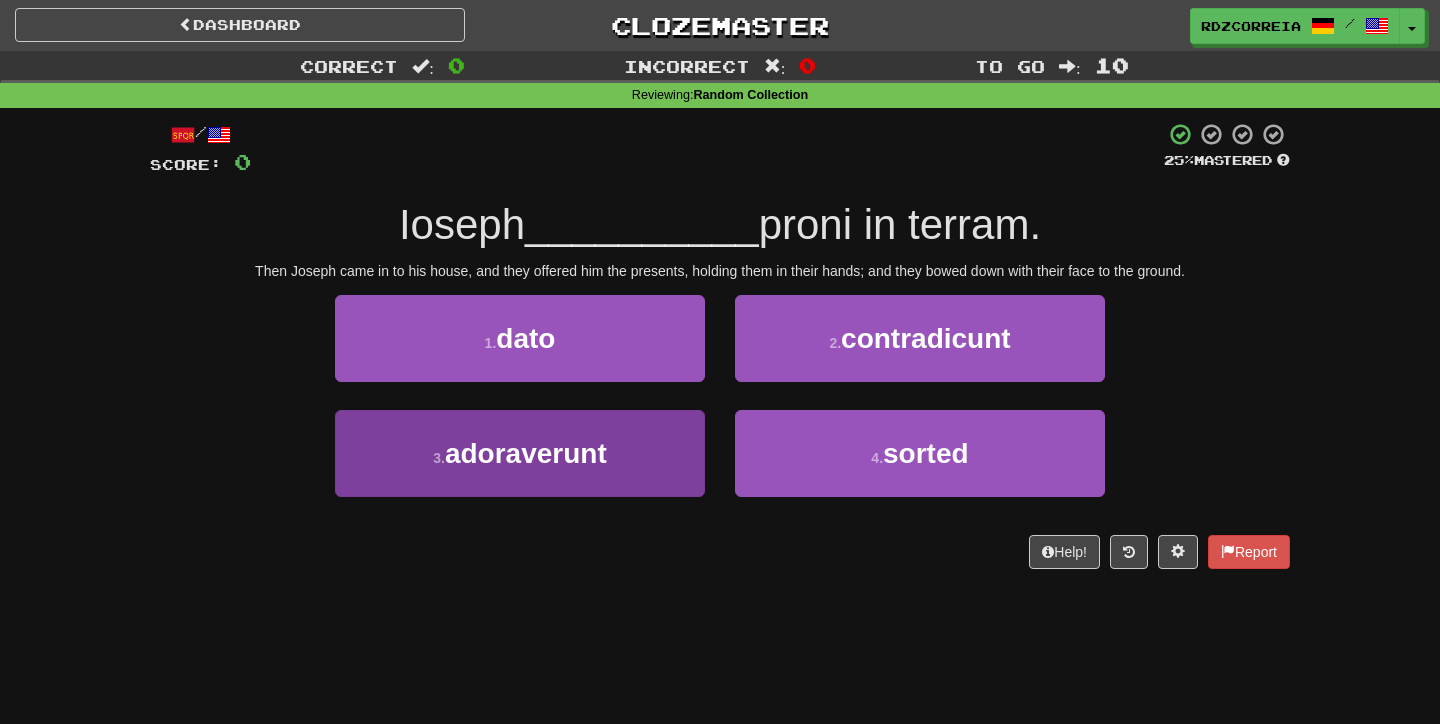 click on "3 .  adoraverunt" at bounding box center [520, 453] 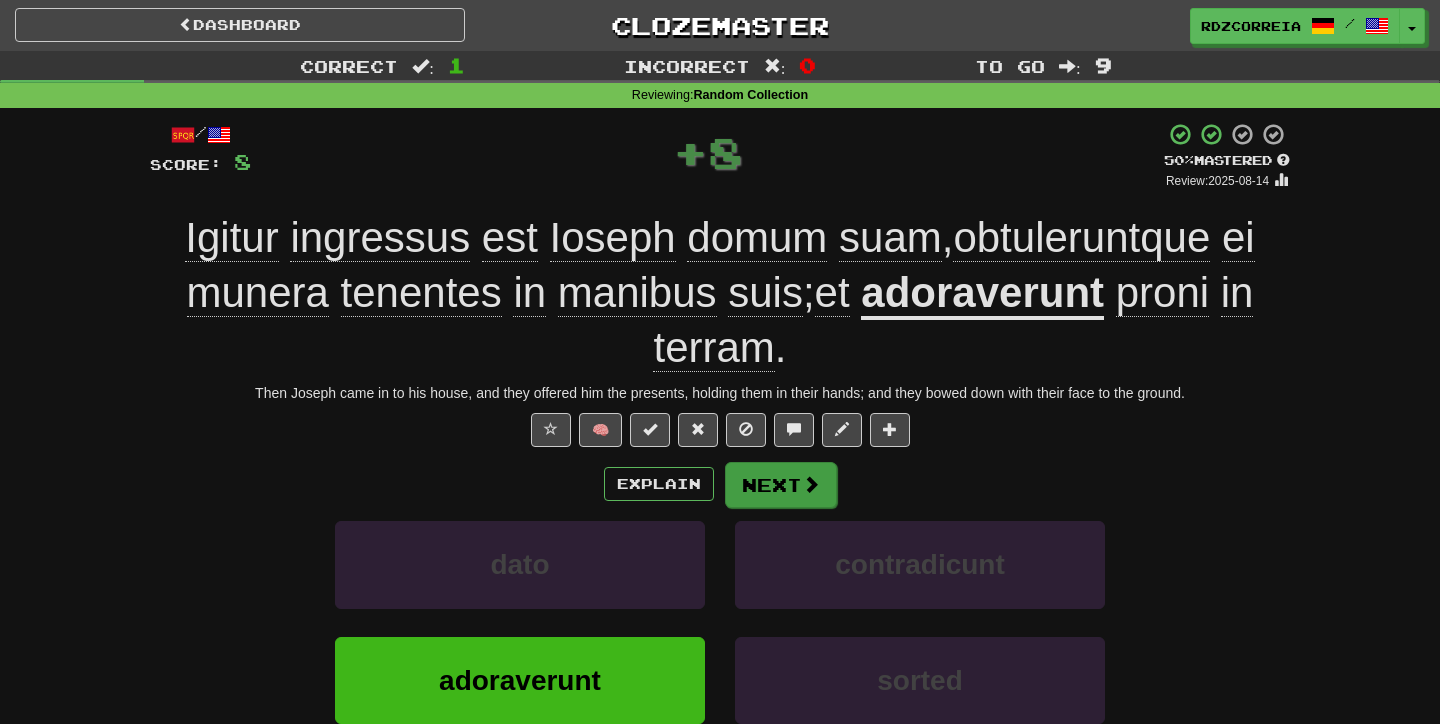 click on "Next" at bounding box center (781, 485) 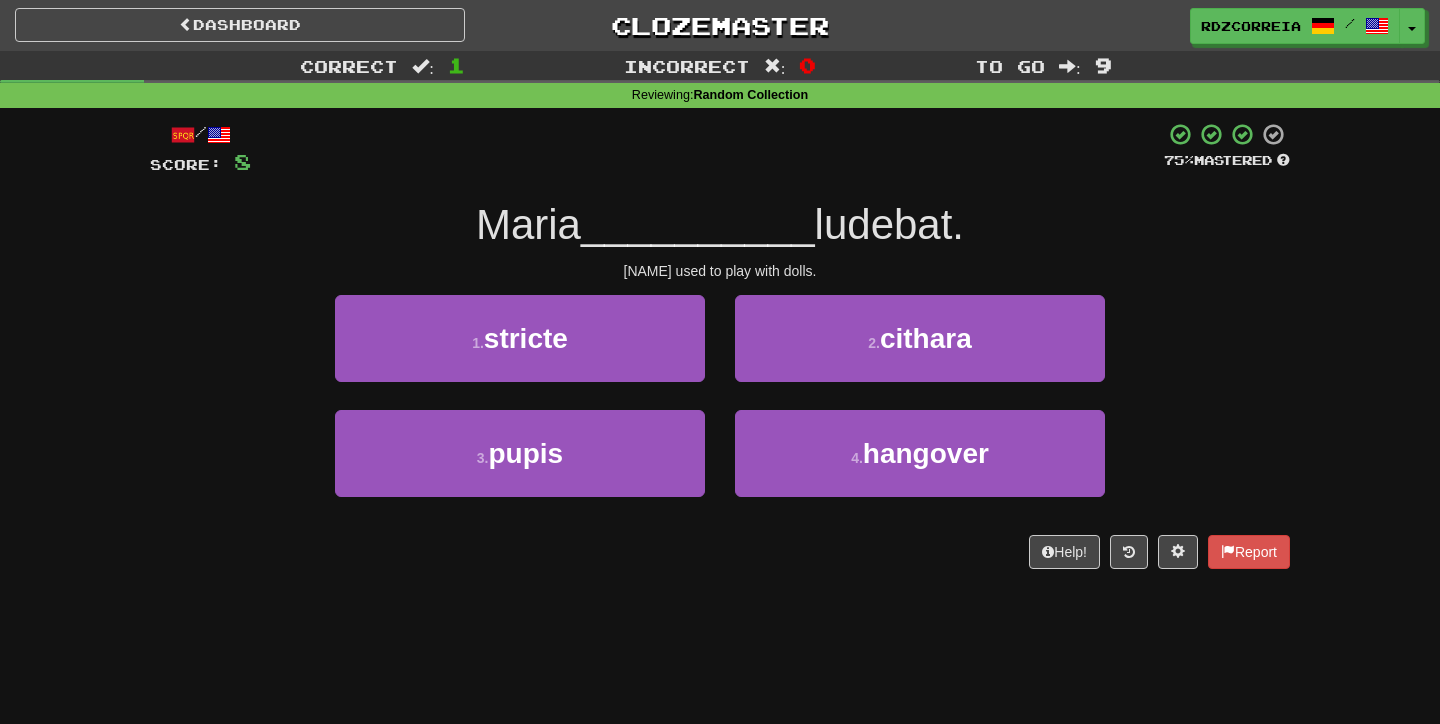 click on "3 .  pupis" at bounding box center [520, 467] 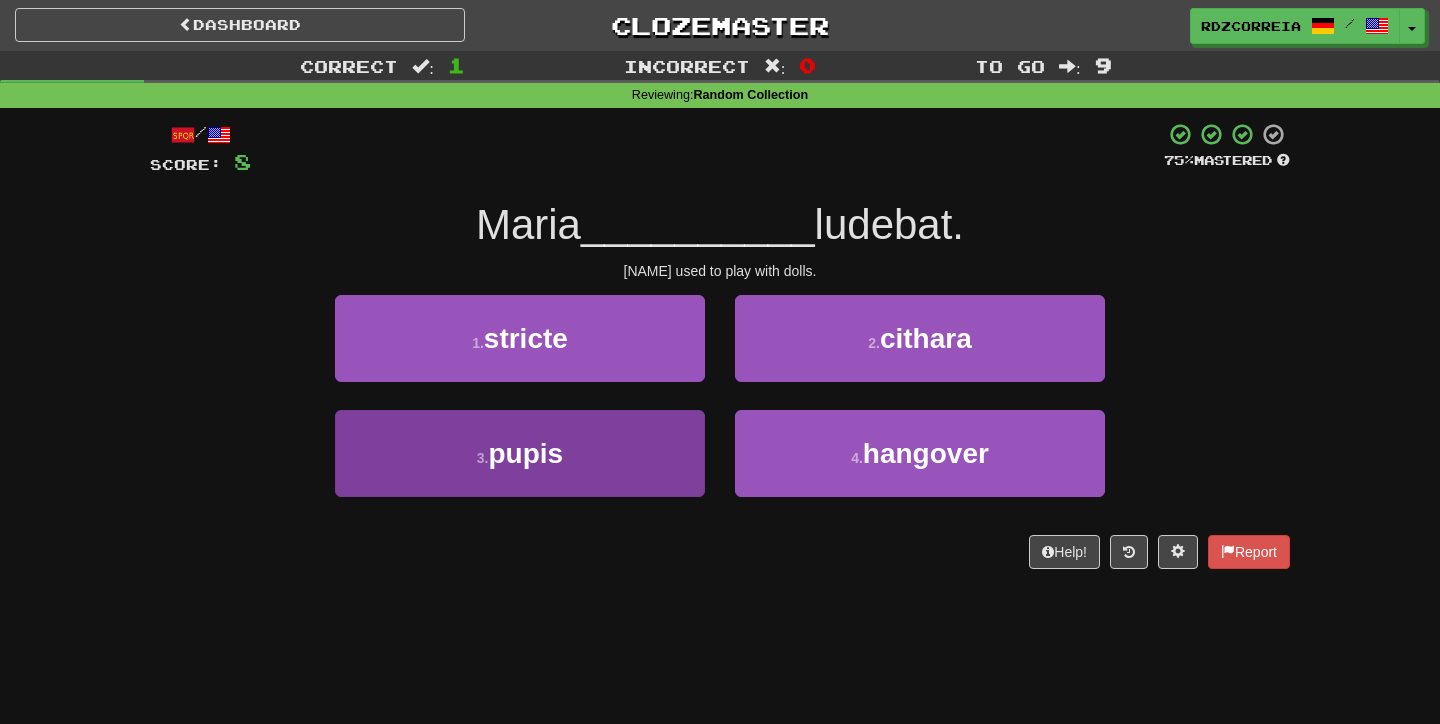 click on "3 .  pupis" at bounding box center (520, 453) 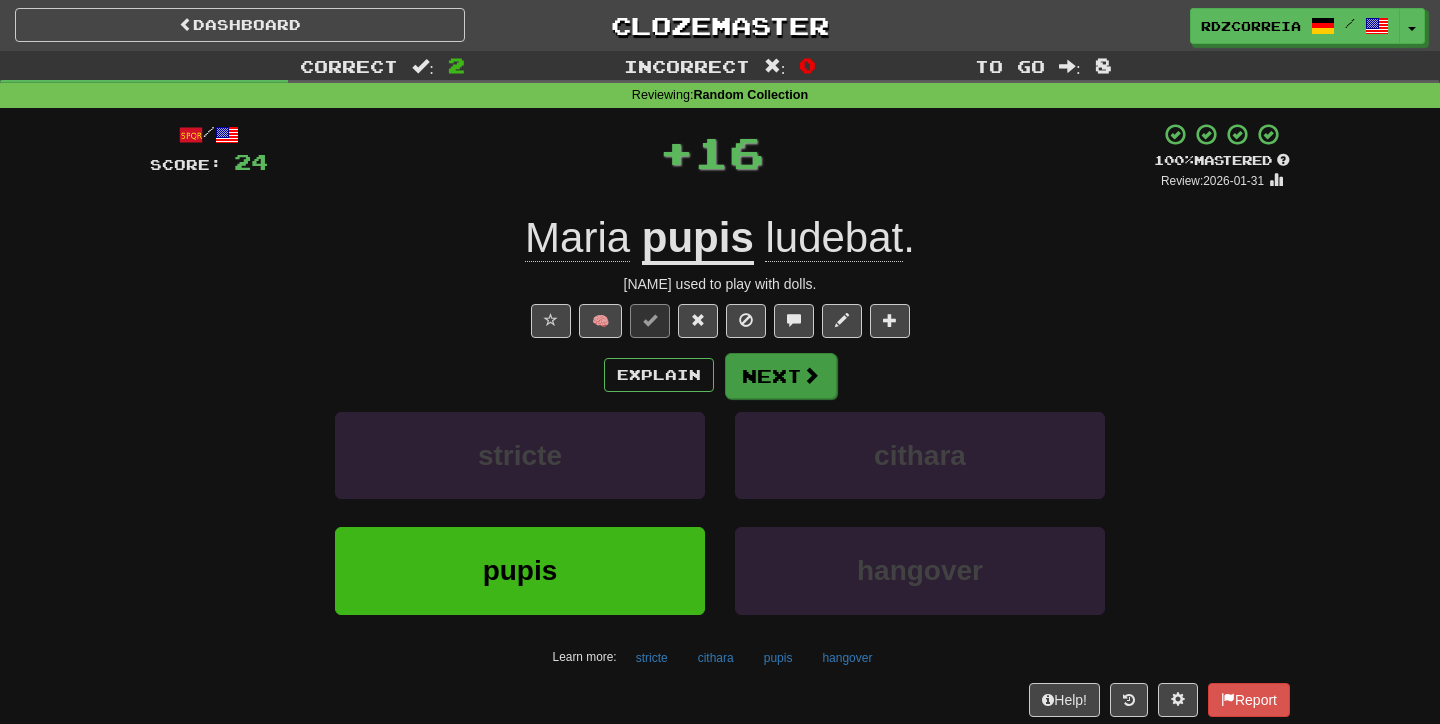click on "Next" at bounding box center [781, 376] 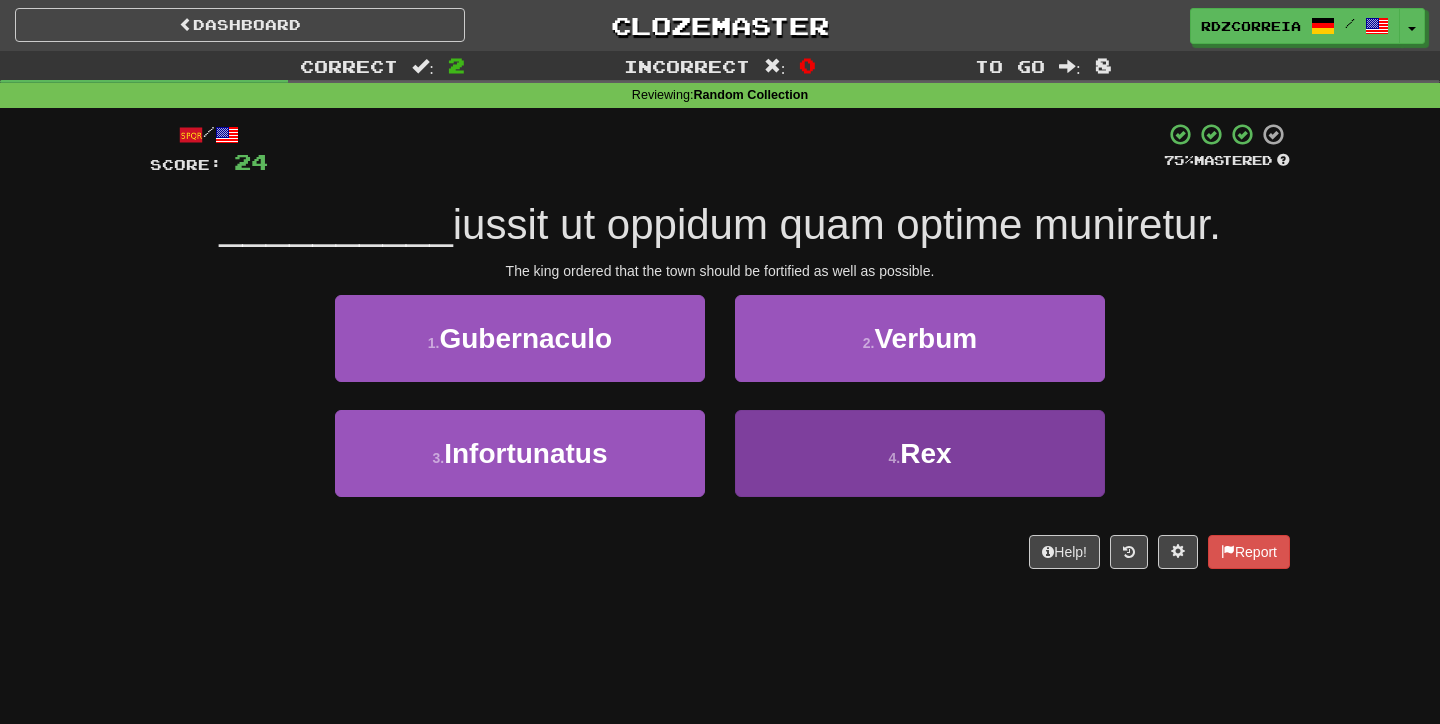 click on "4 .  Rex" at bounding box center (920, 453) 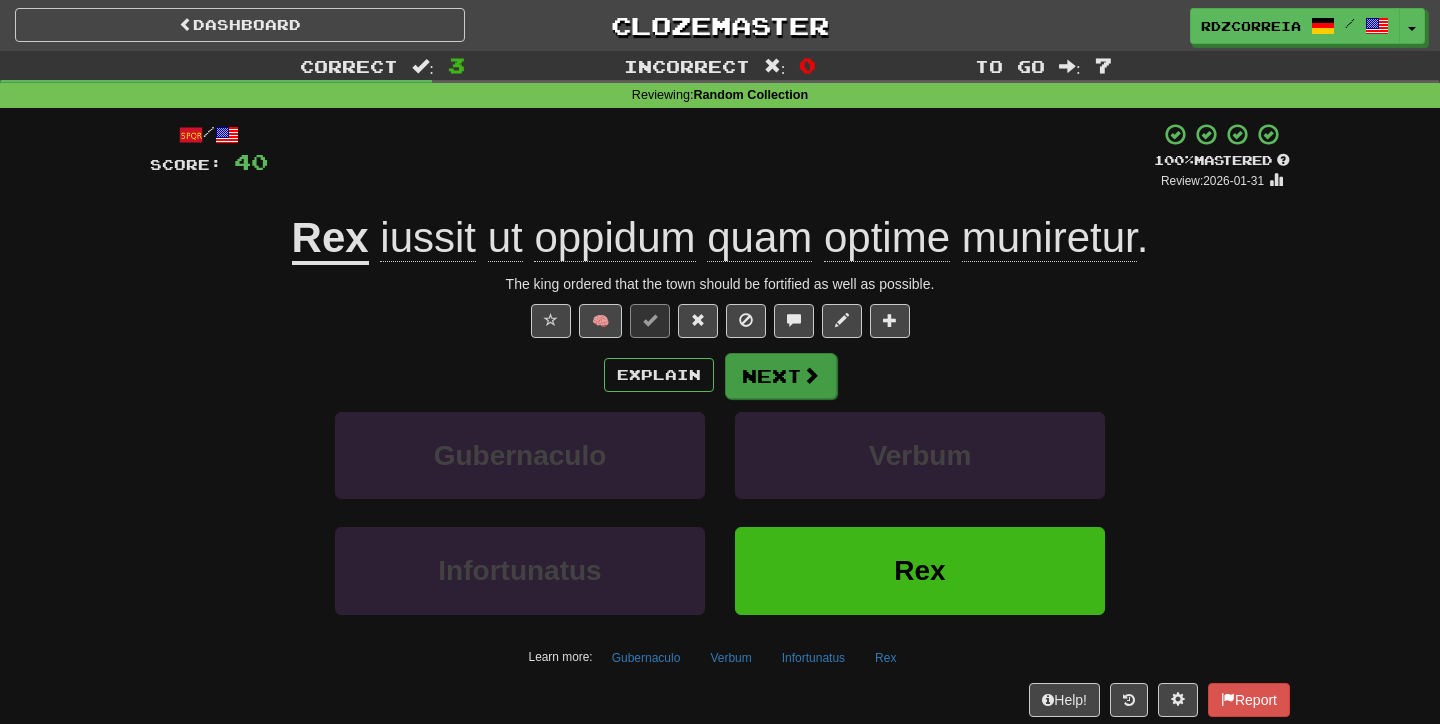 click at bounding box center (811, 375) 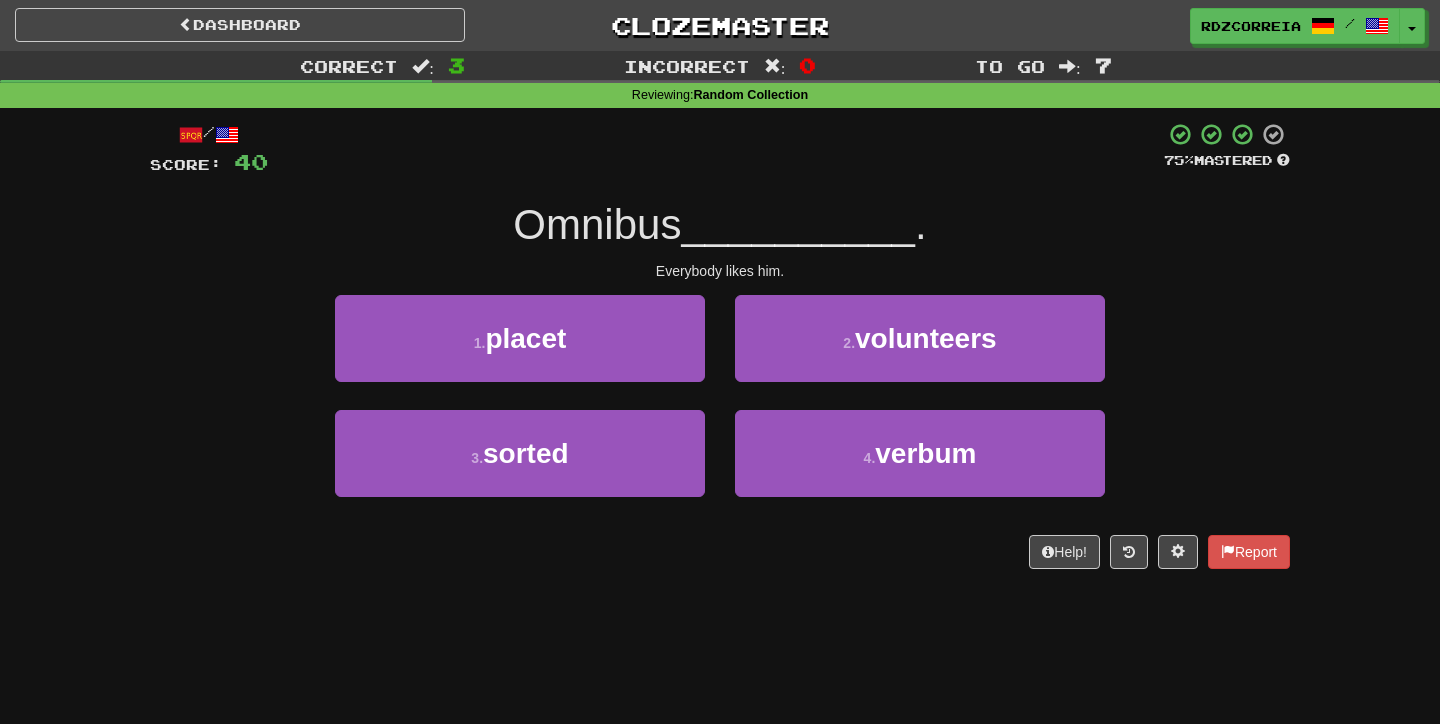 click on "1 .  placet" at bounding box center [520, 338] 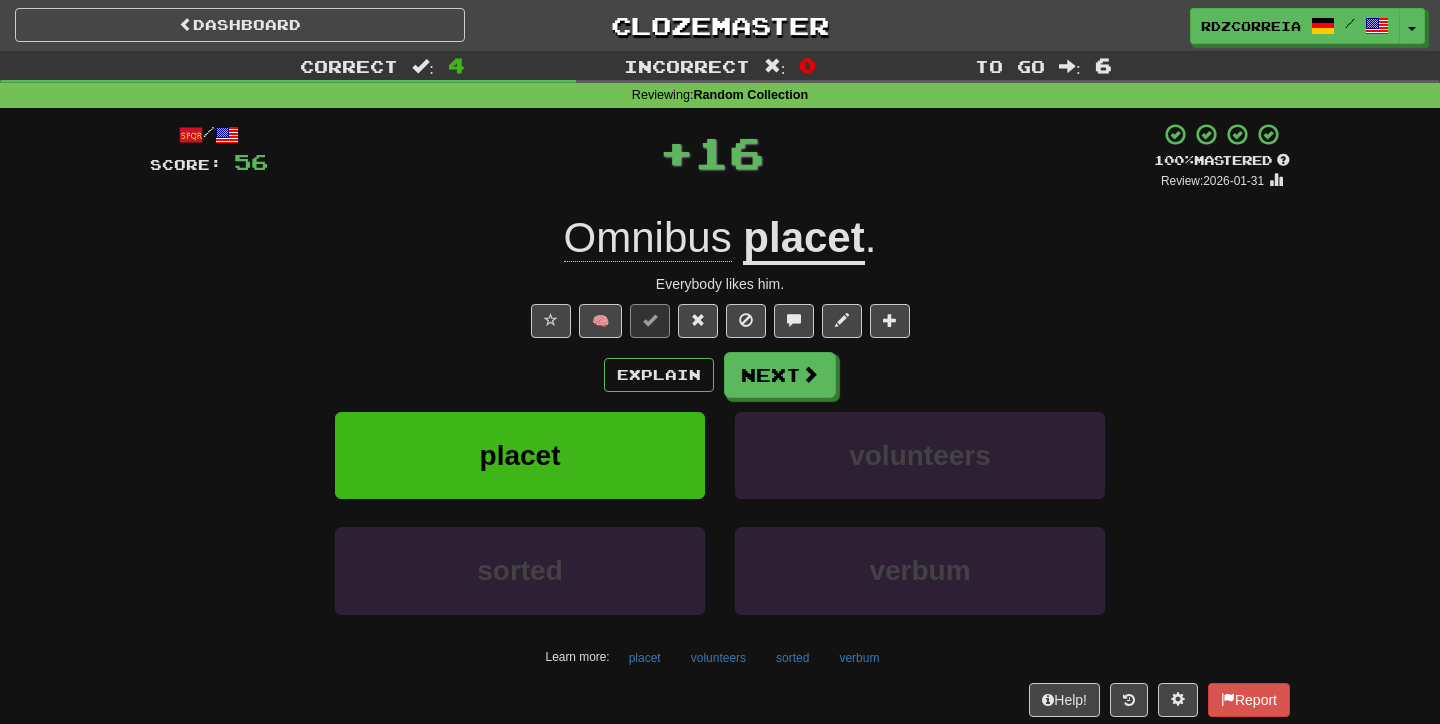 click on "/  Score:   56 + 16 100 %  Mastered Review:  2026-01-31 Omnibus   placet . Everybody likes him. 🧠 Explain Next placet volunteers sorted verbum Learn more: placet volunteers sorted verbum  Help!  Report Sentence Source" at bounding box center (720, 435) 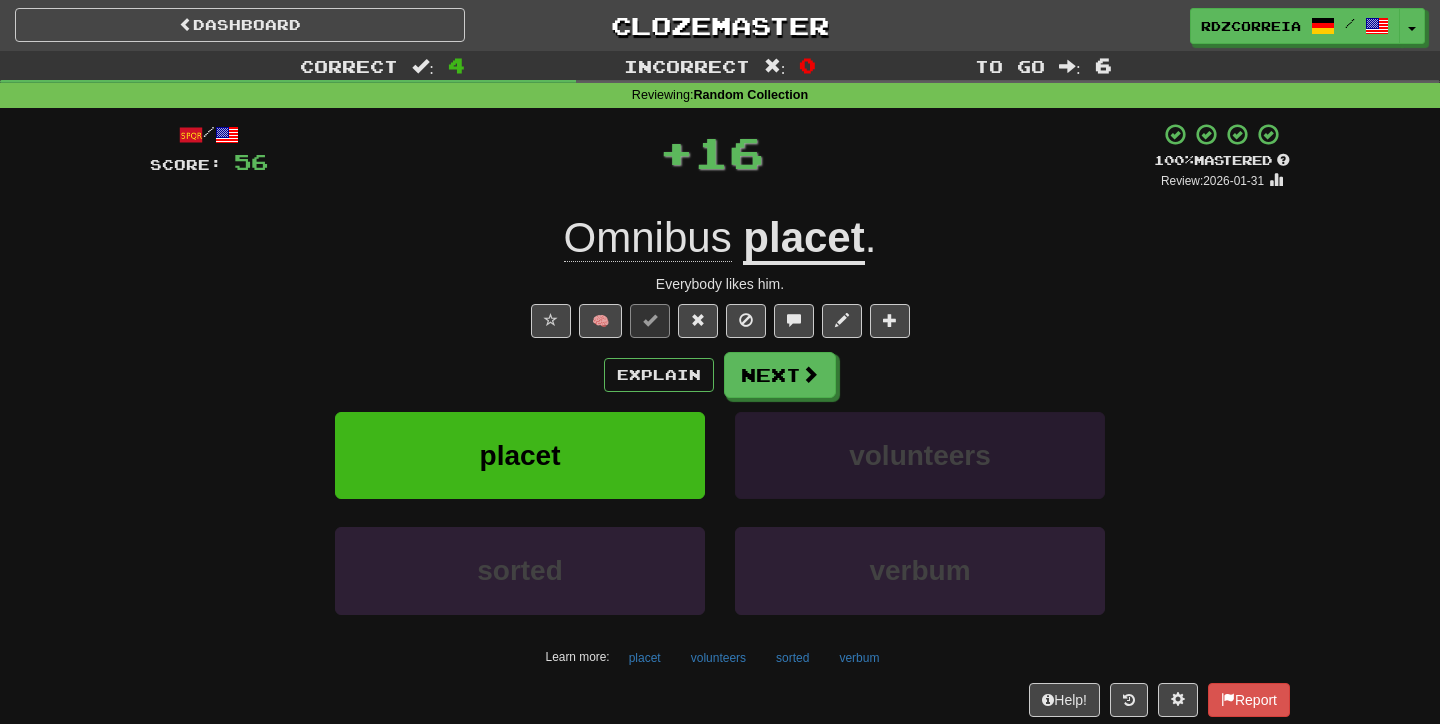 click on "volunteers" at bounding box center [920, 455] 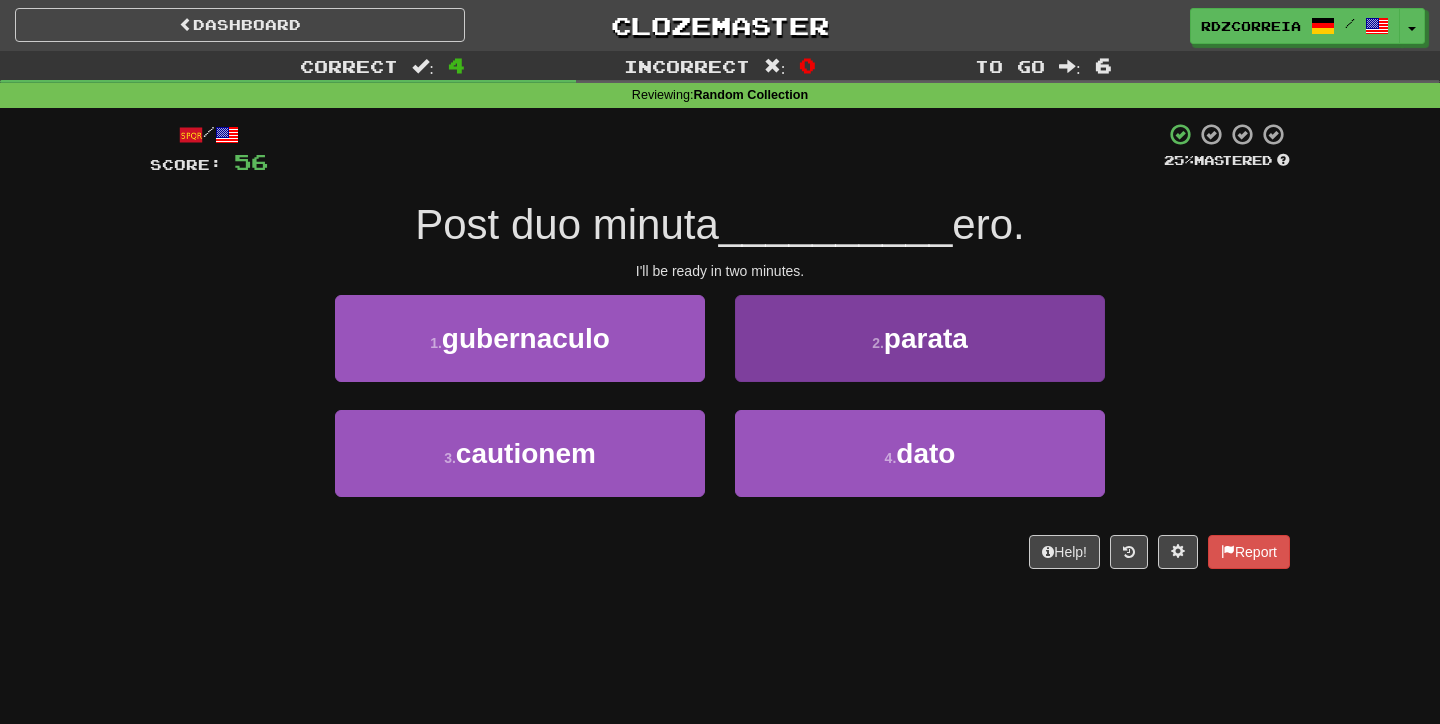 click on "2 .  parata" at bounding box center (920, 338) 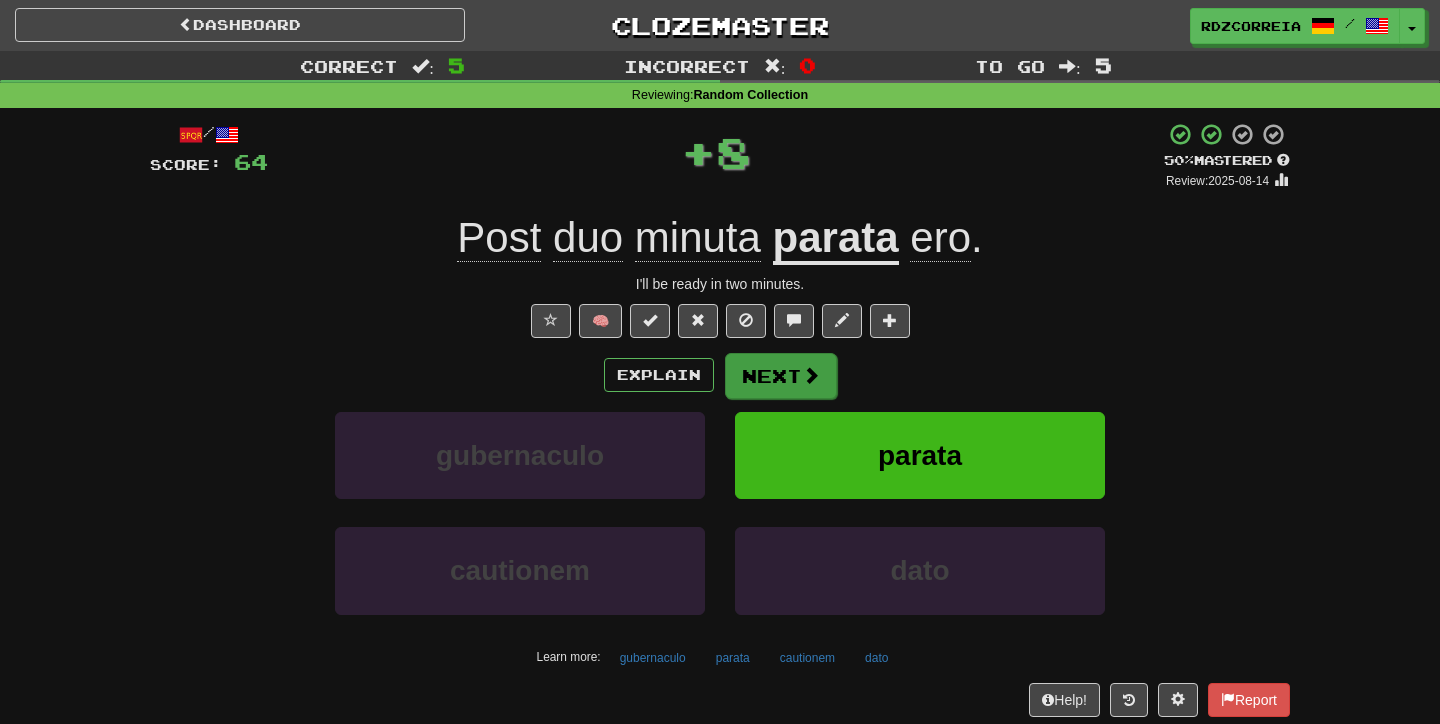 click on "Next" at bounding box center (781, 376) 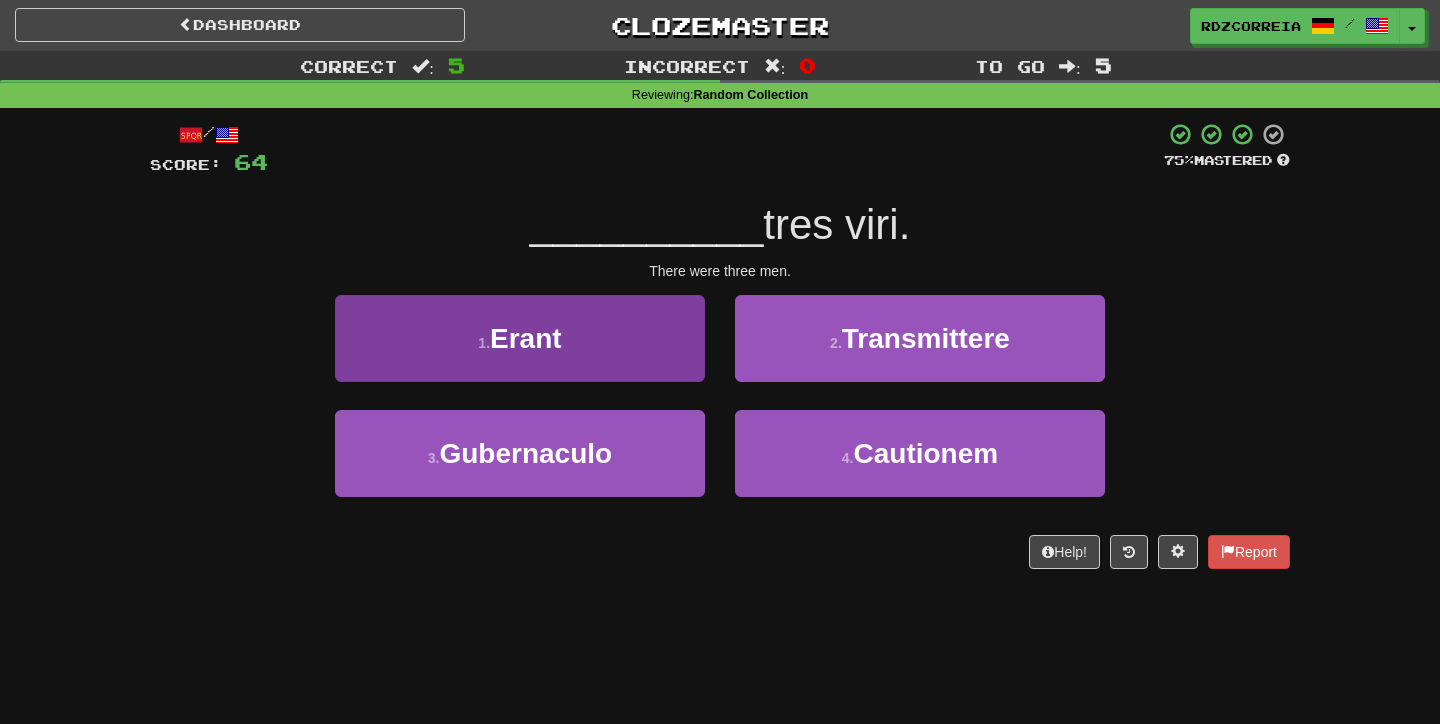 click on "1 .  Erant" at bounding box center (520, 338) 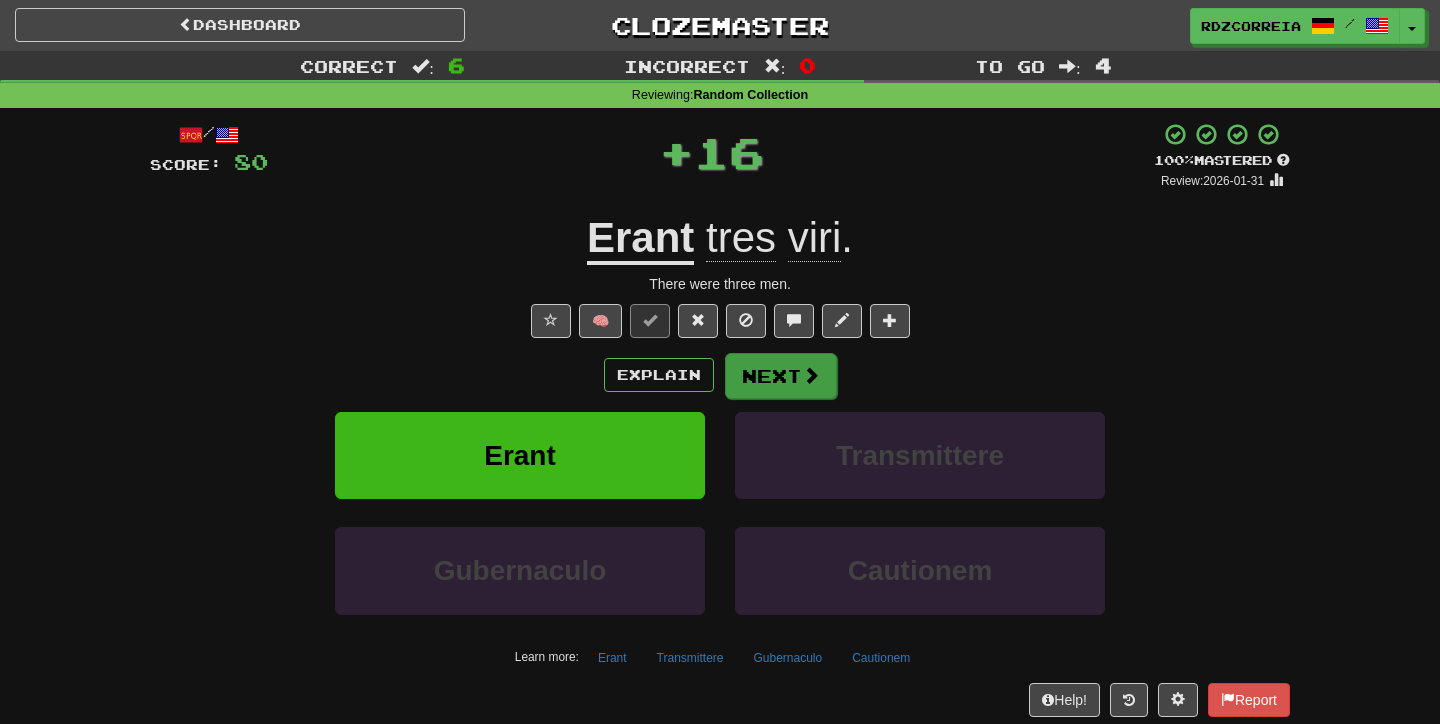 click on "Next" at bounding box center [781, 376] 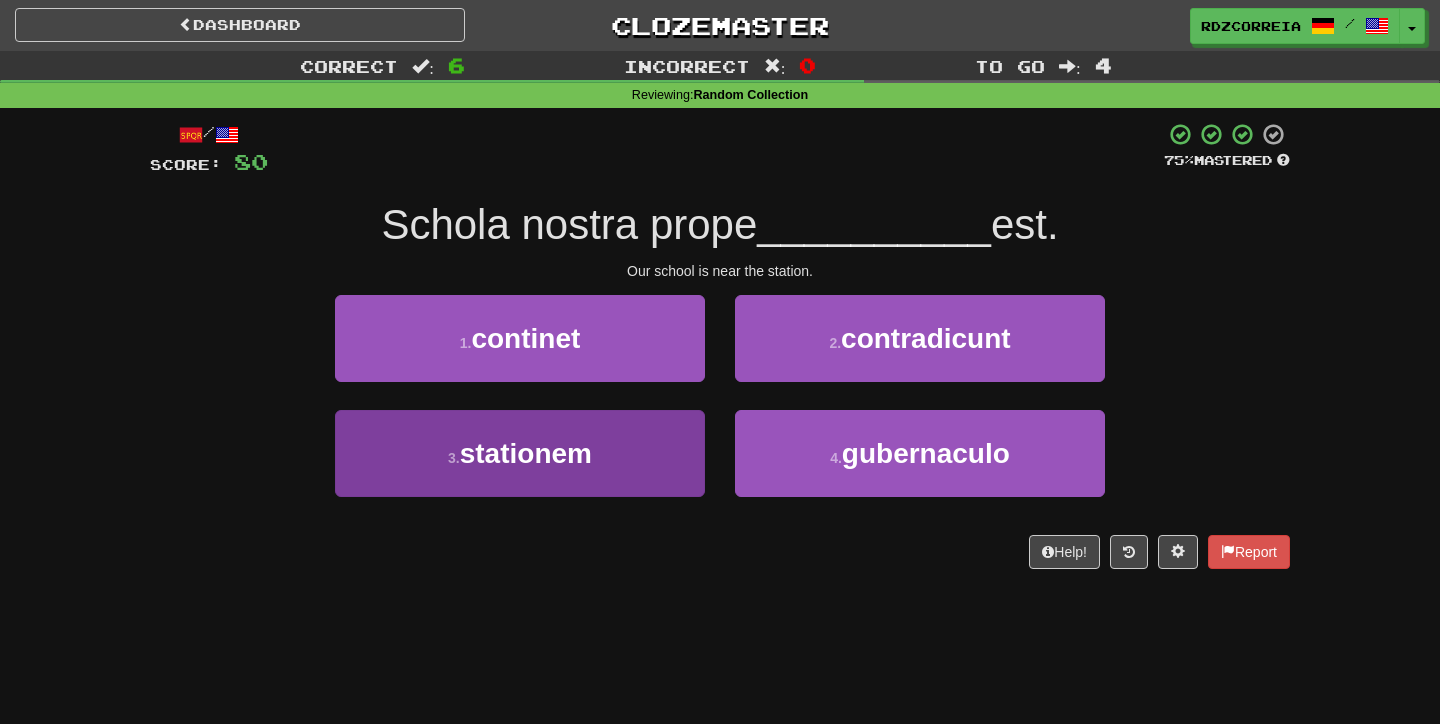 click on "3 .  stationem" at bounding box center [520, 453] 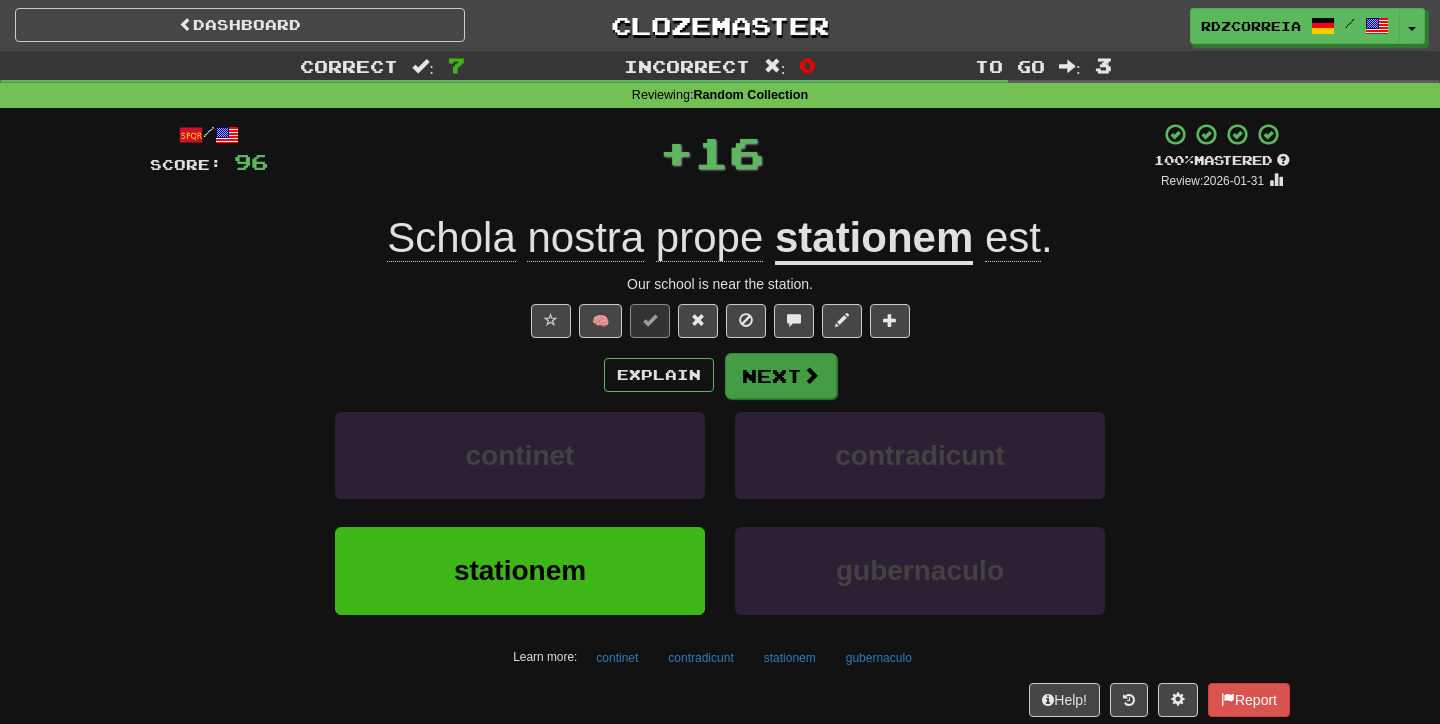 click on "Next" at bounding box center (781, 376) 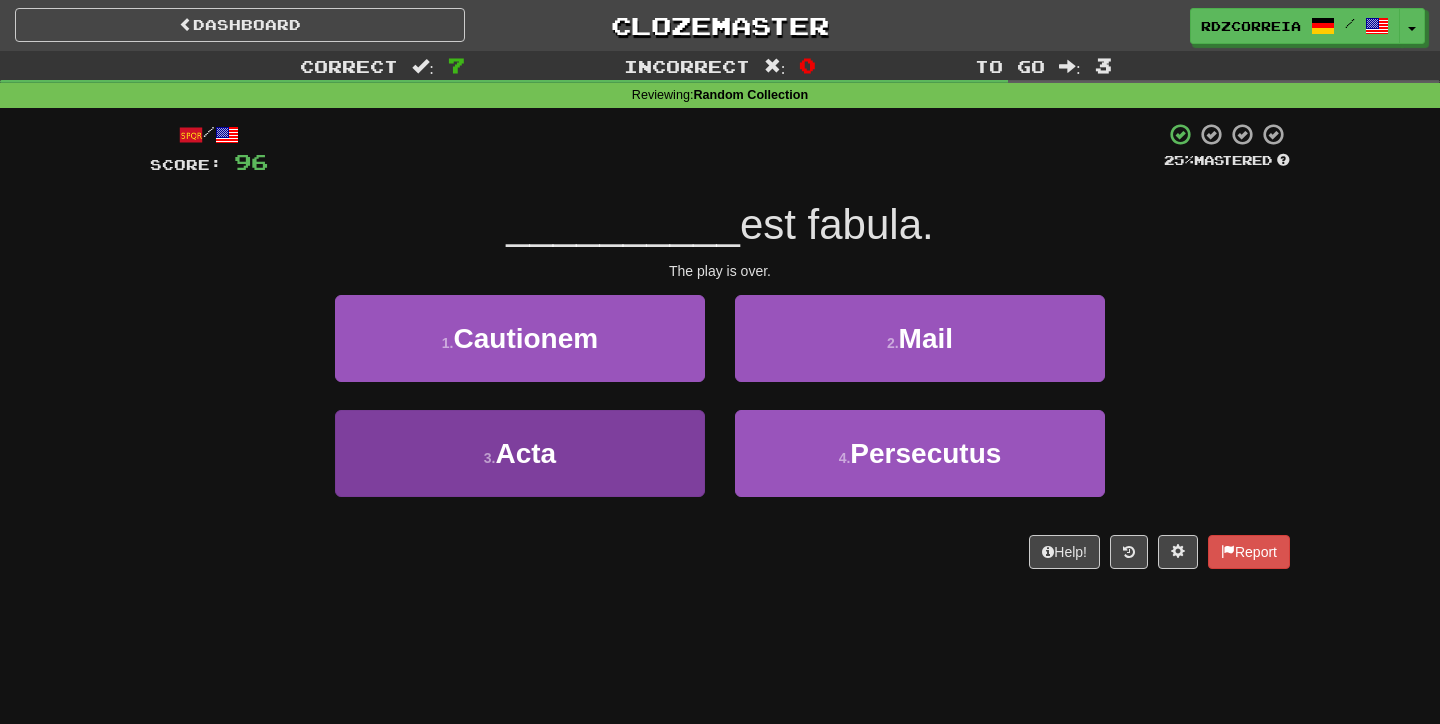 click on "3 .  Acta" at bounding box center [520, 453] 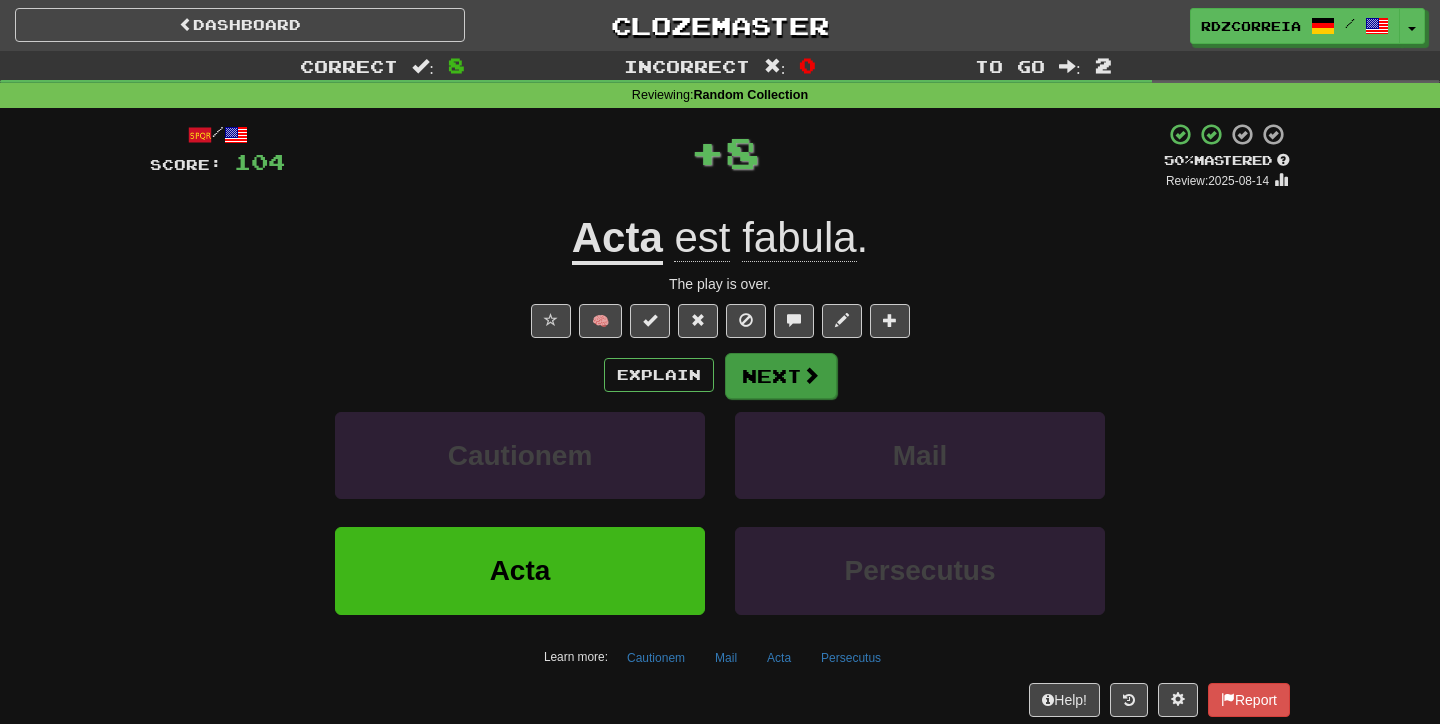 click on "Next" at bounding box center (781, 376) 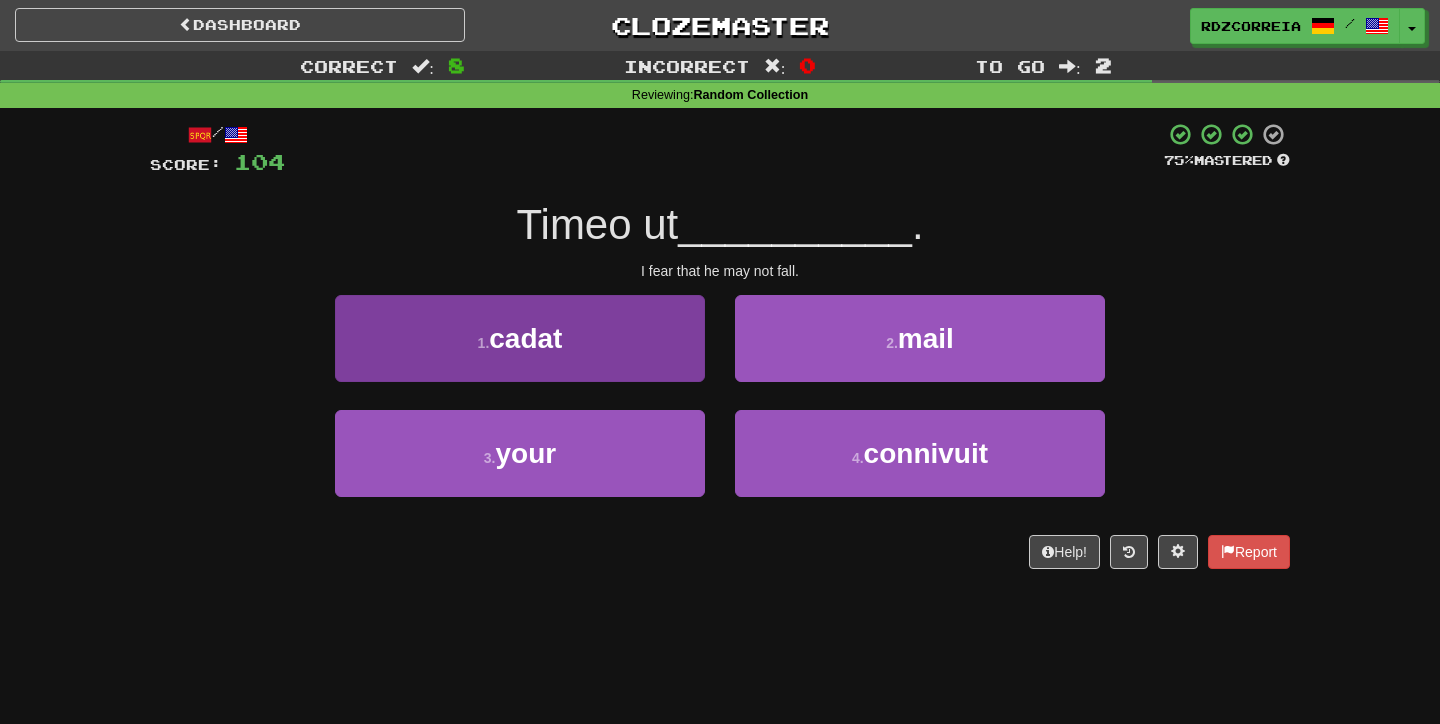 click on "1 .  cadat" at bounding box center (520, 338) 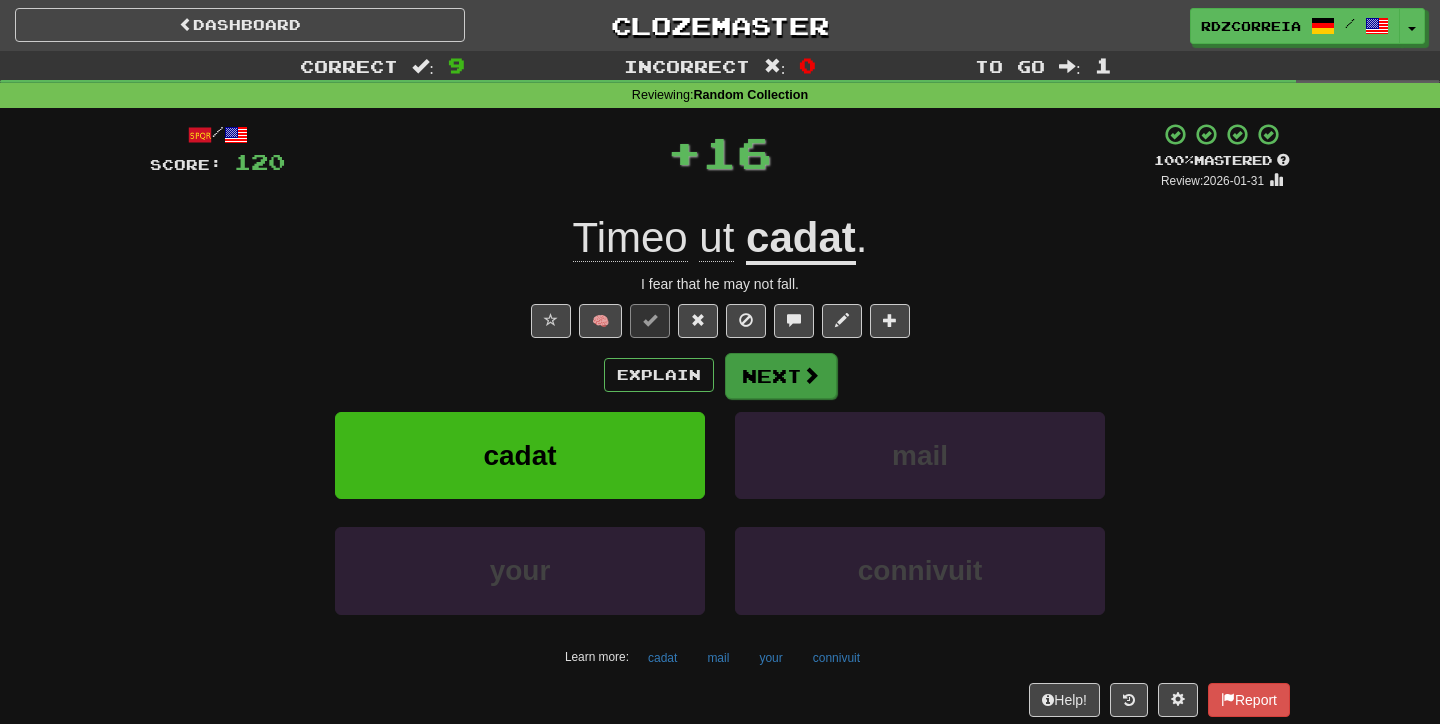 click on "Next" at bounding box center [781, 376] 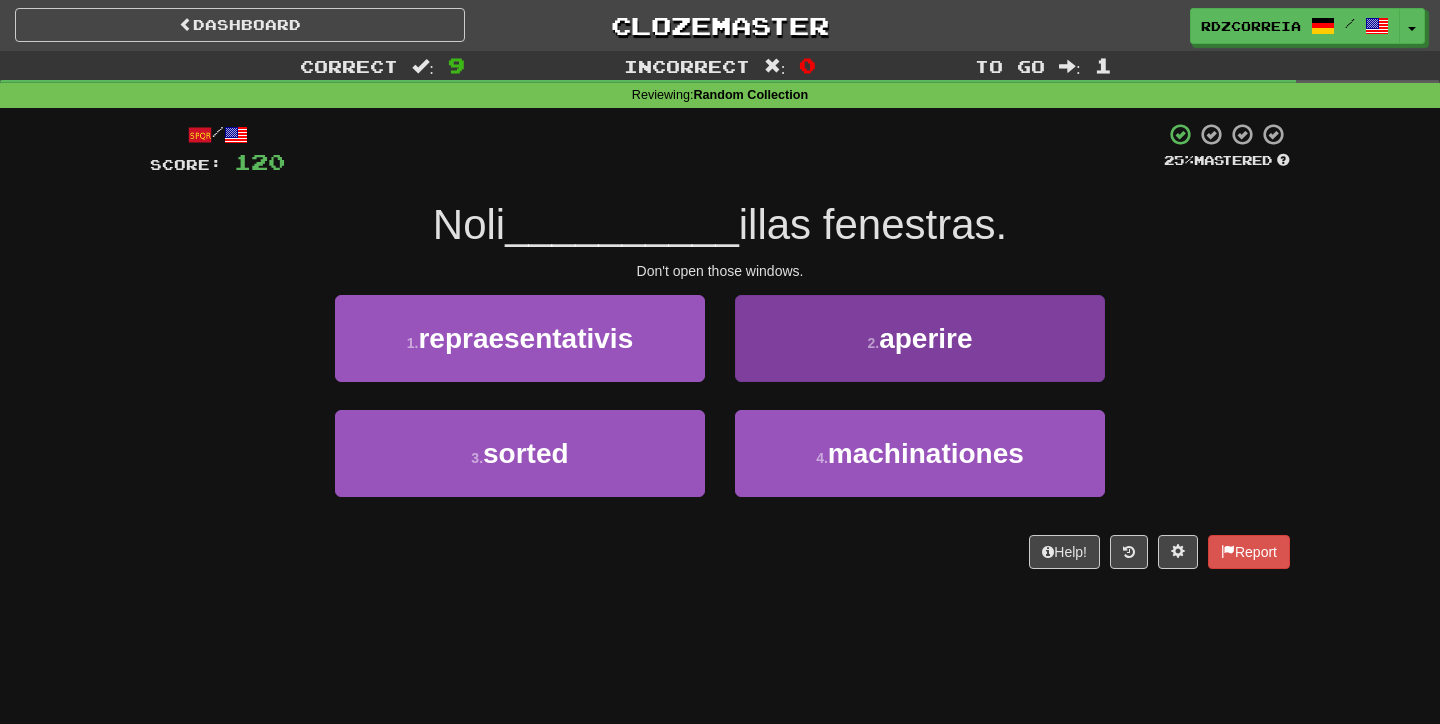 click on "2 .  aperire" at bounding box center (920, 338) 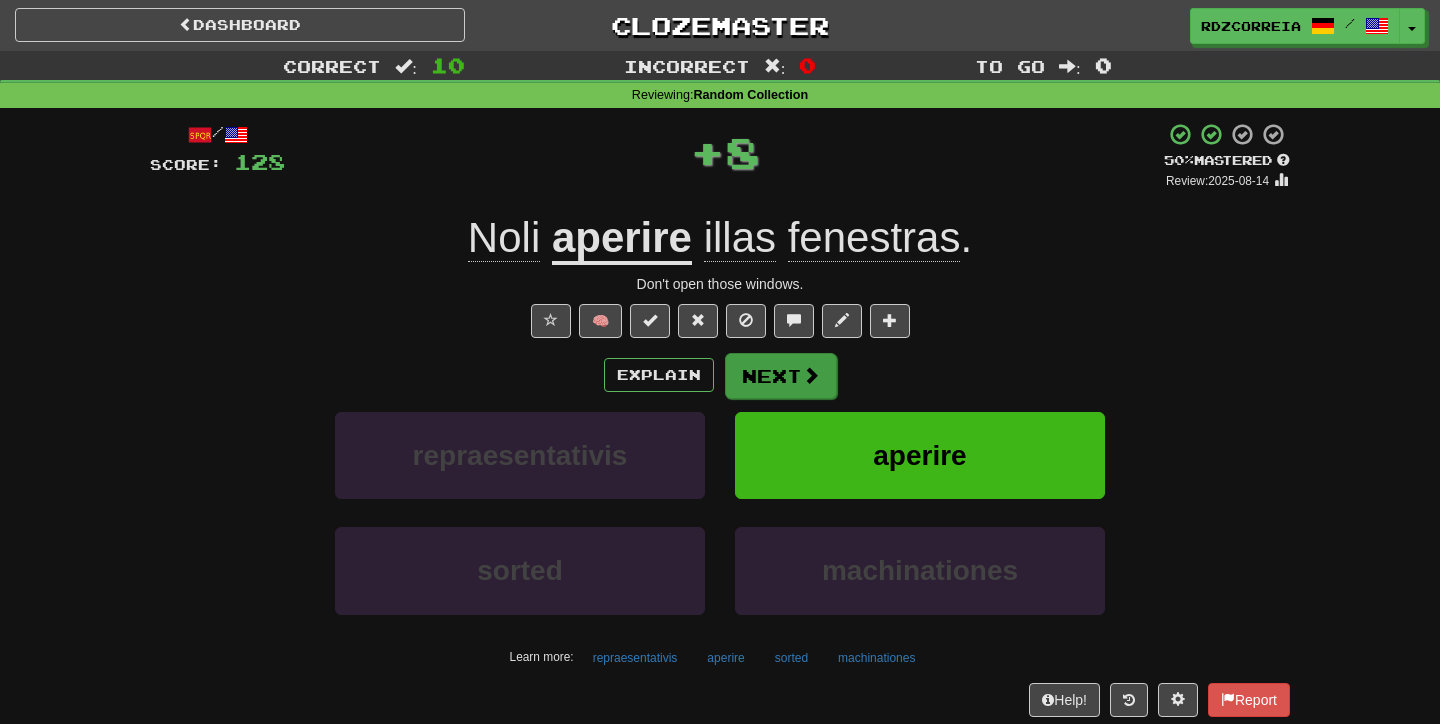 click on "Next" at bounding box center [781, 376] 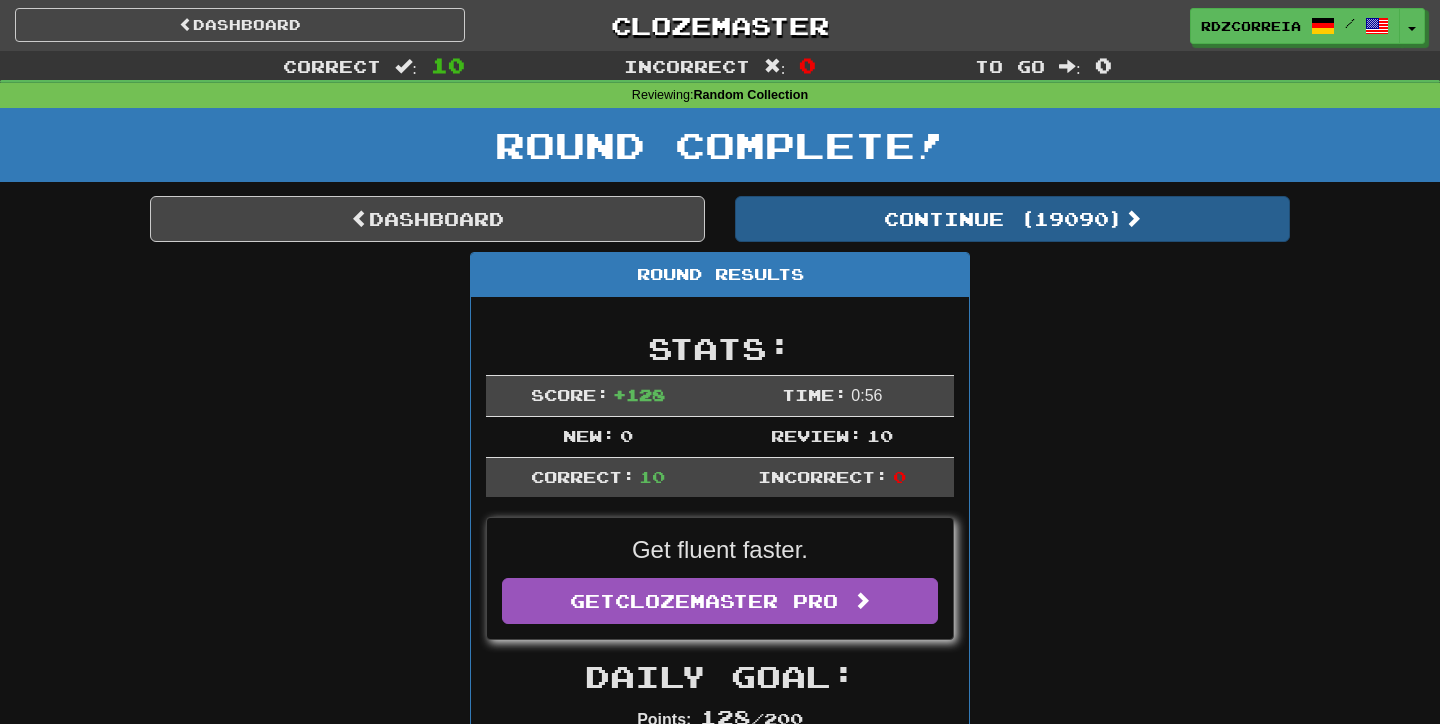 click on "Continue ( 19090 )" at bounding box center (1012, 219) 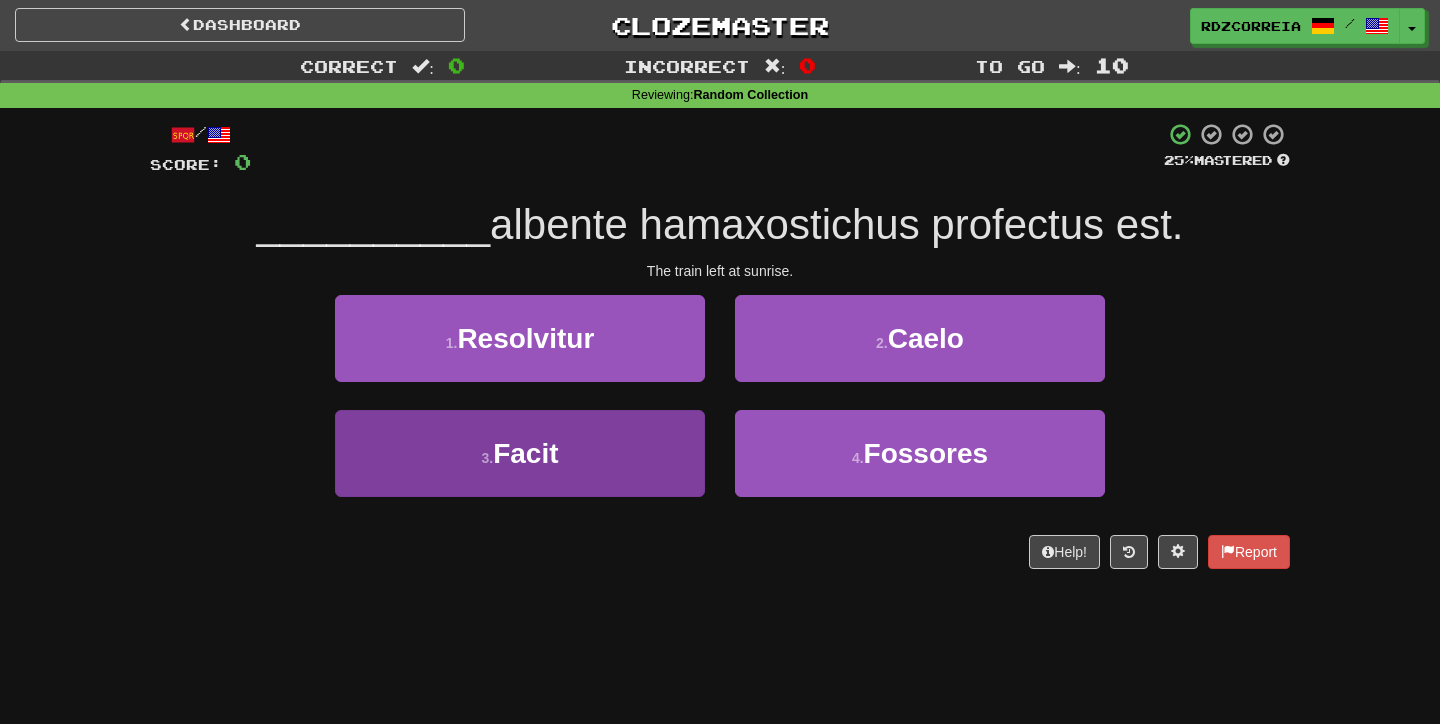 click on "3 .  Facit" at bounding box center (520, 453) 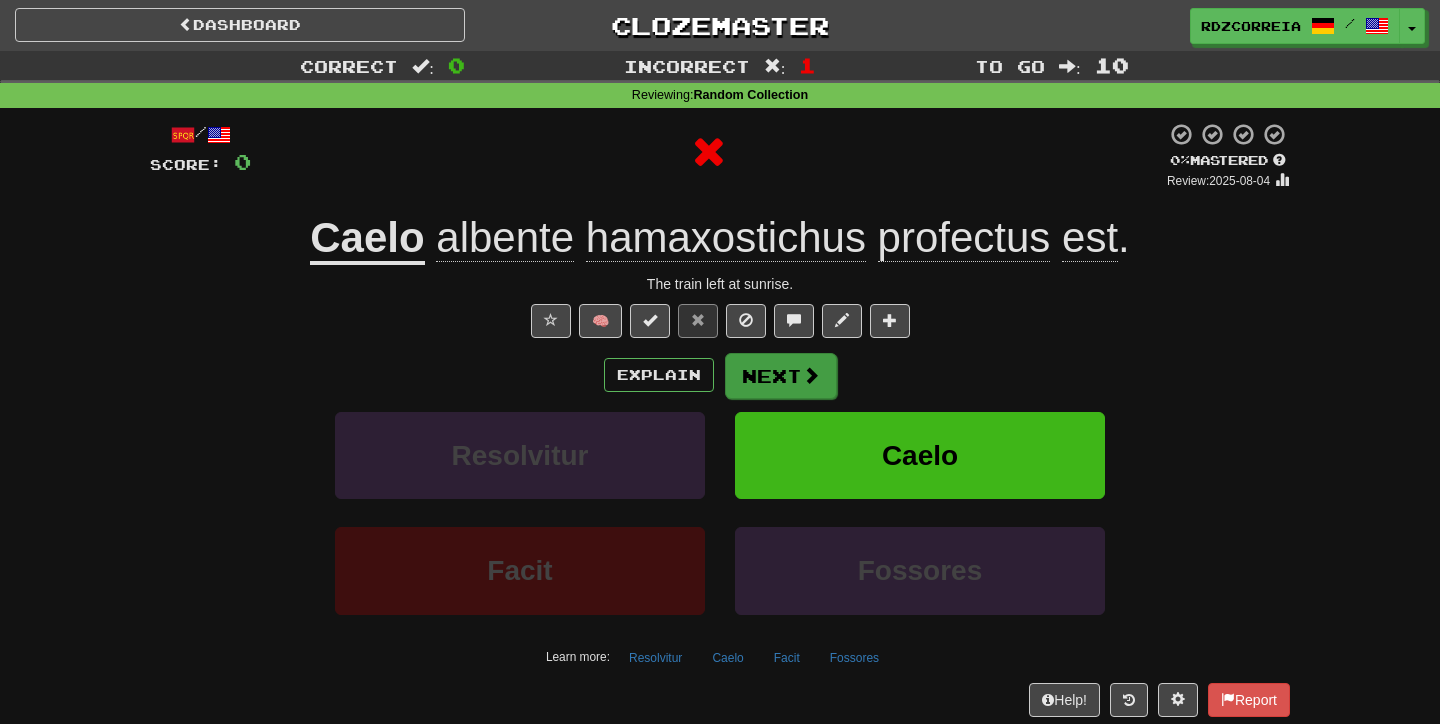 click on "Next" at bounding box center [781, 376] 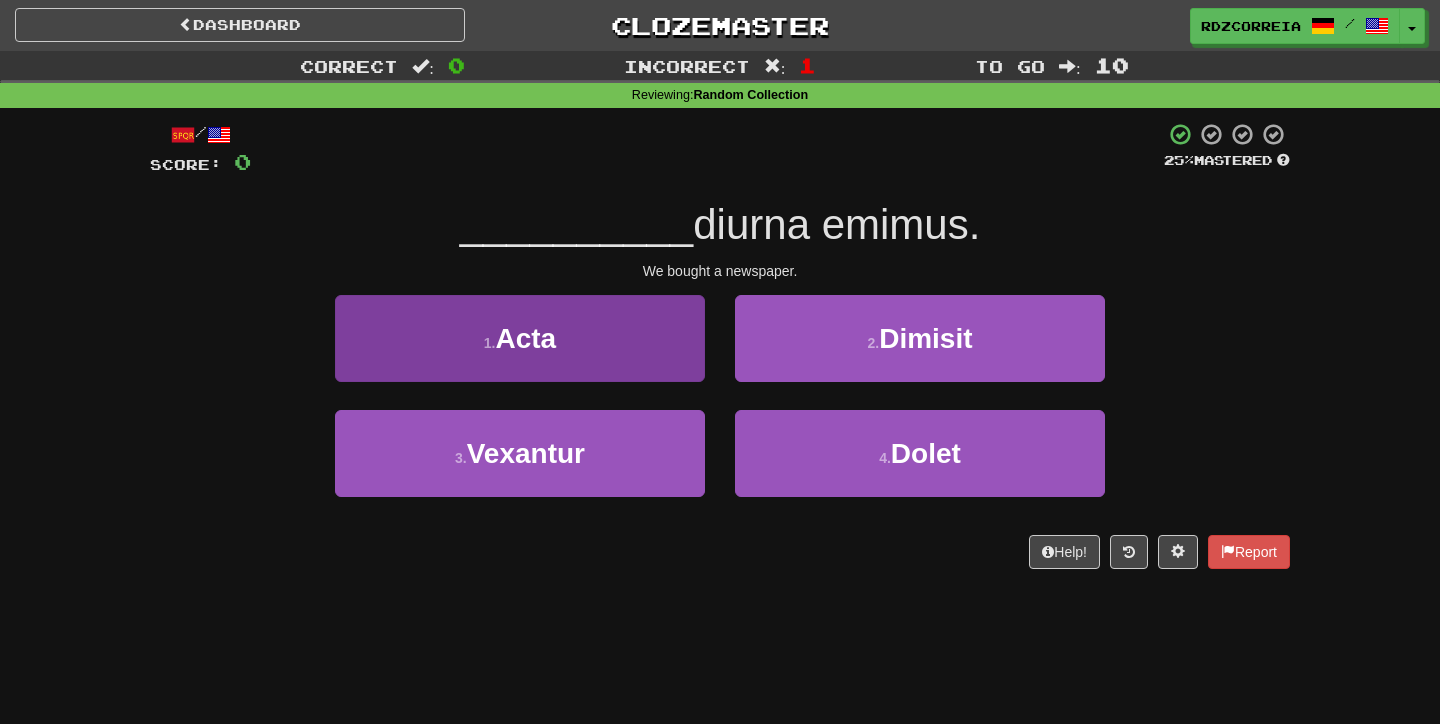 click on "1 .  Acta" at bounding box center (520, 338) 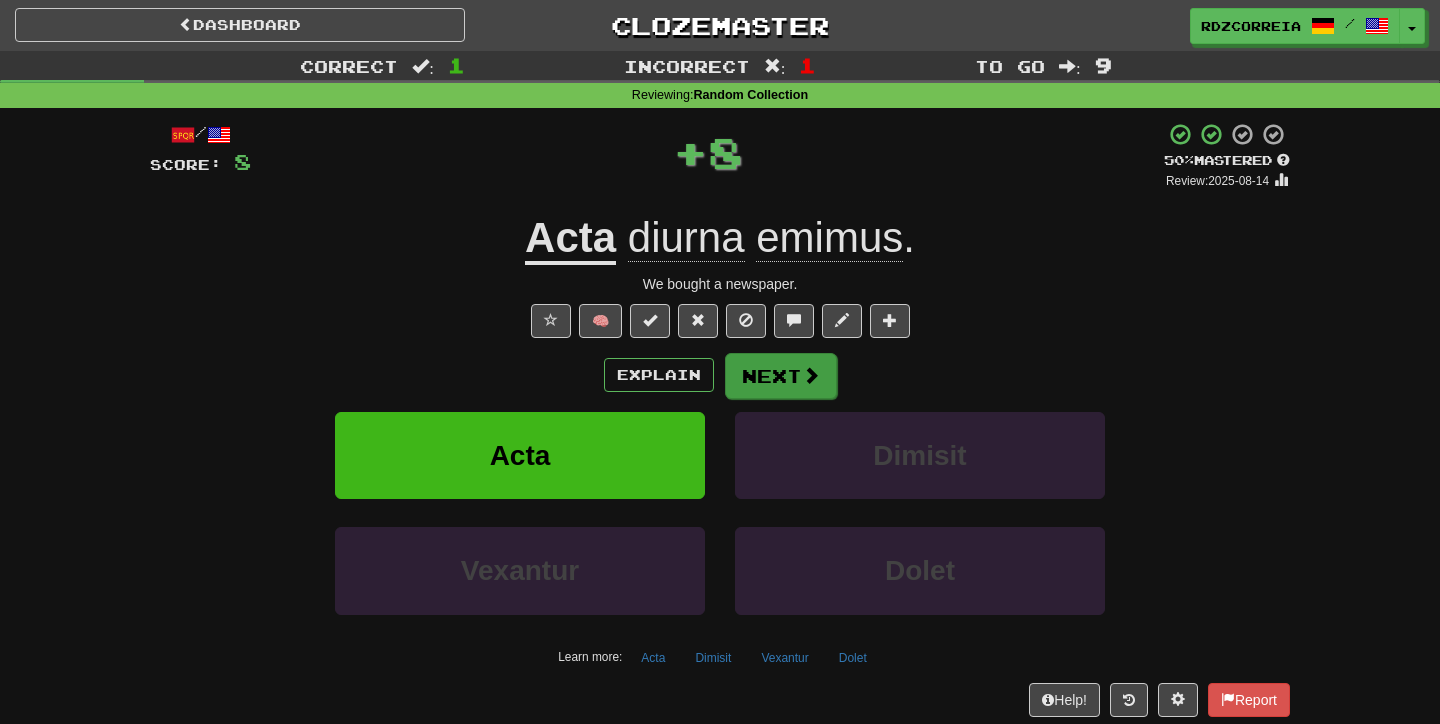 click on "Next" at bounding box center [781, 376] 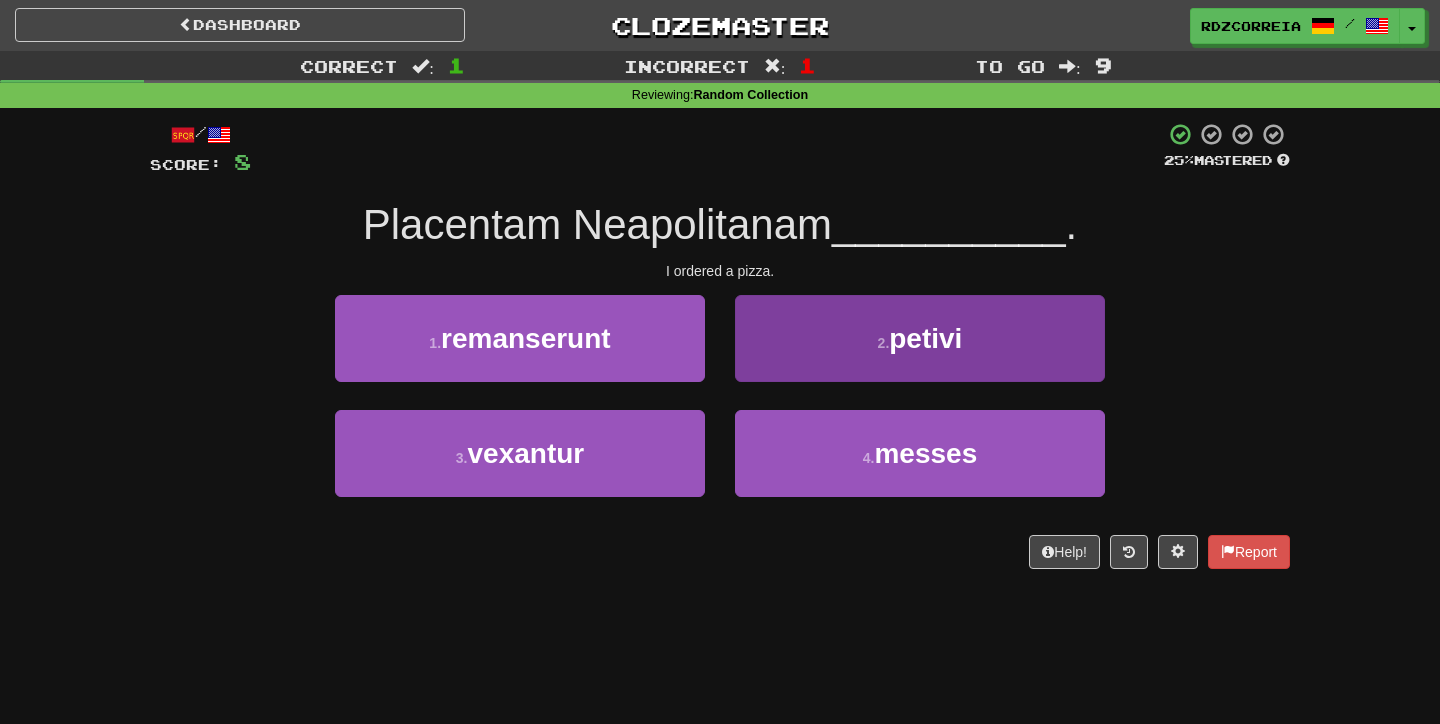 click on "2 ." at bounding box center (884, 343) 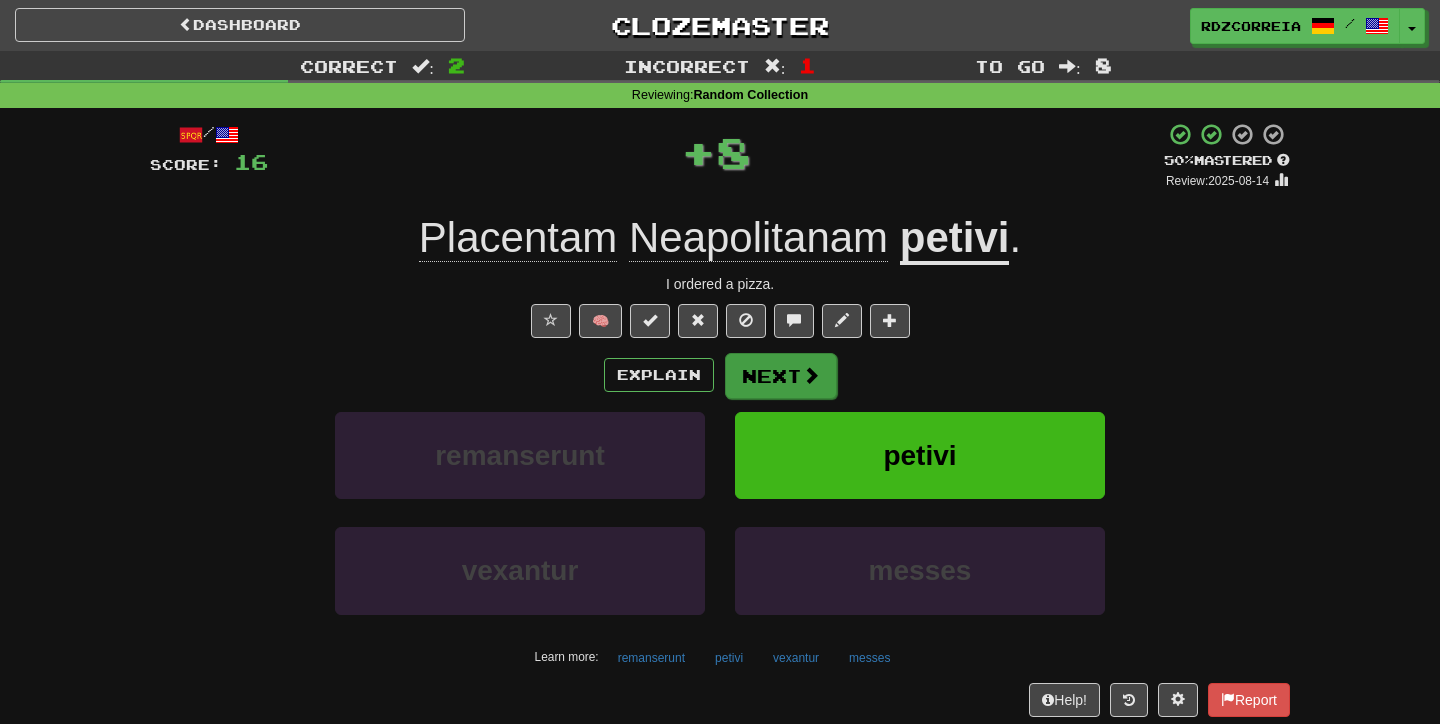 click at bounding box center (811, 375) 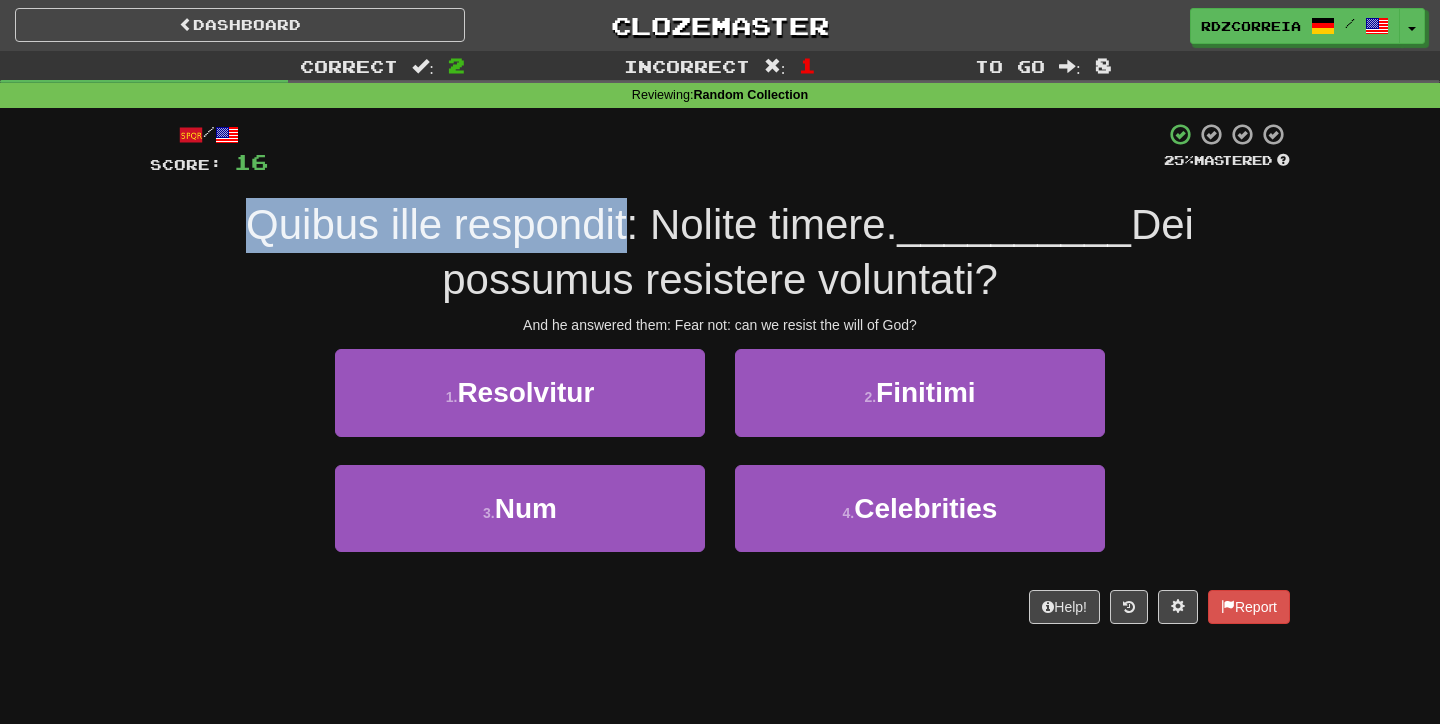 drag, startPoint x: 626, startPoint y: 224, endPoint x: 231, endPoint y: 242, distance: 395.4099 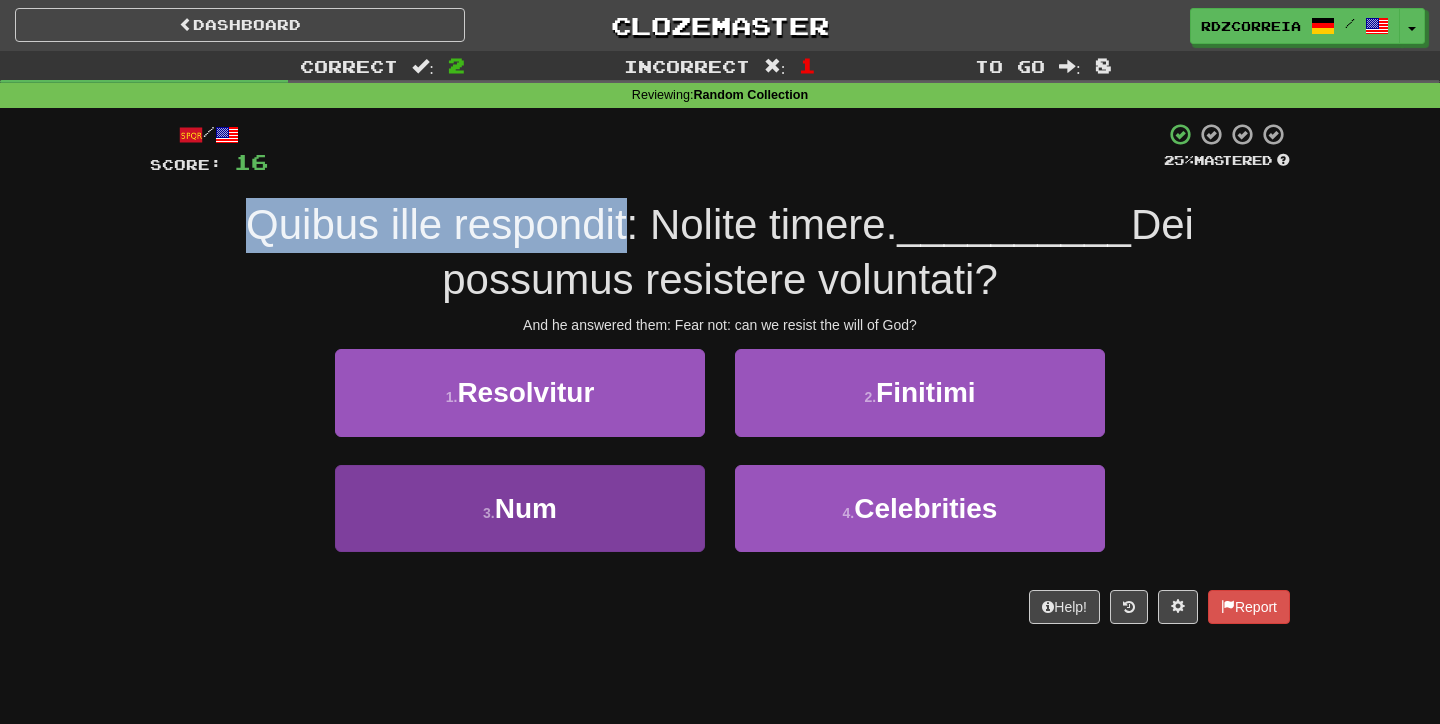 click on "3 .  Num" at bounding box center (520, 508) 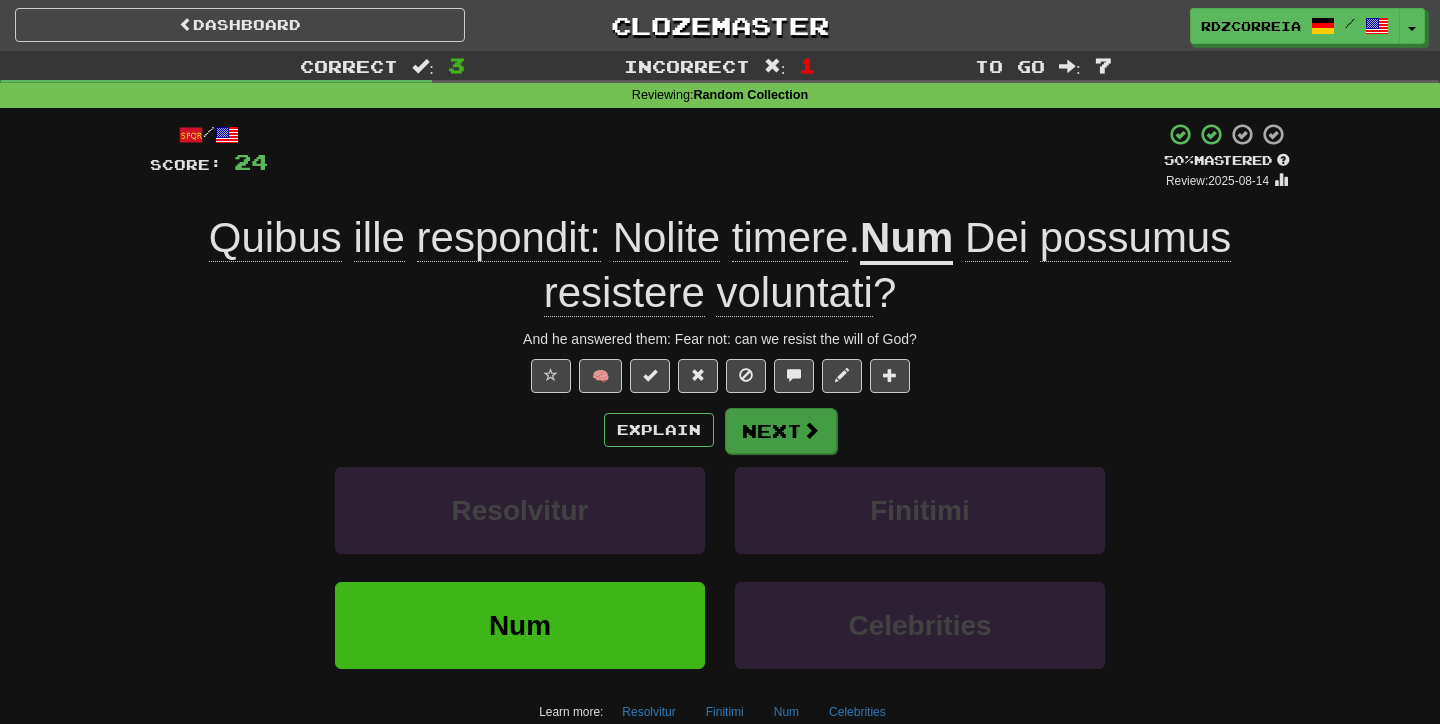 click at bounding box center [811, 430] 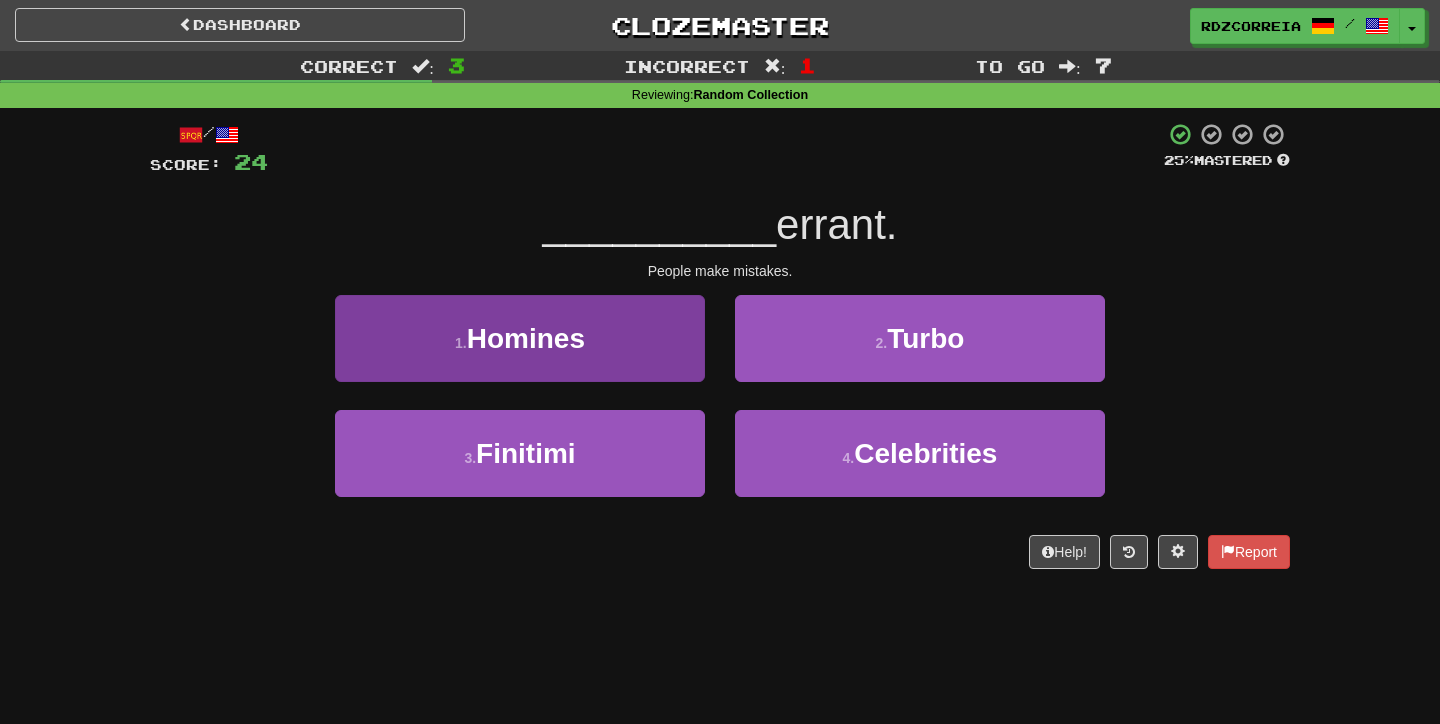 click on "1 .  Homines" at bounding box center [520, 338] 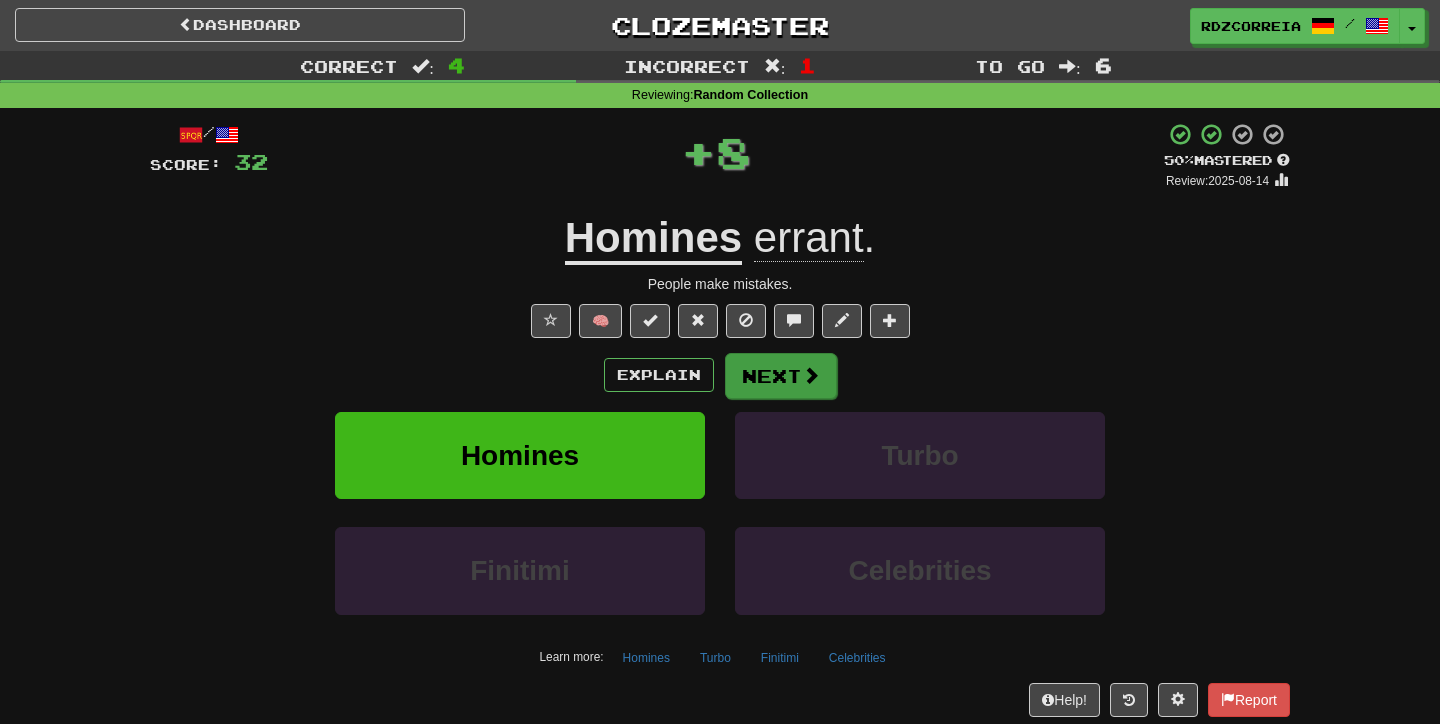 click on "Next" at bounding box center (781, 376) 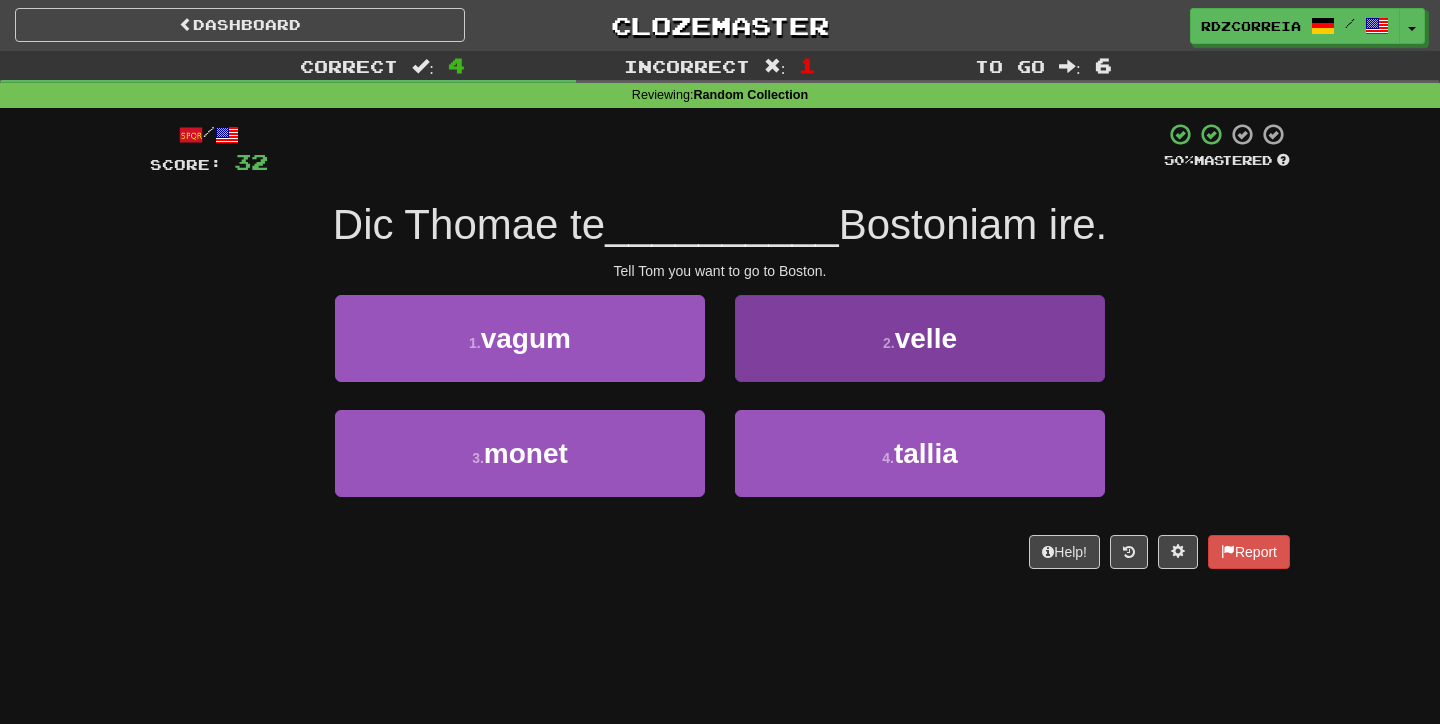 click on "2 .  velle" at bounding box center [920, 338] 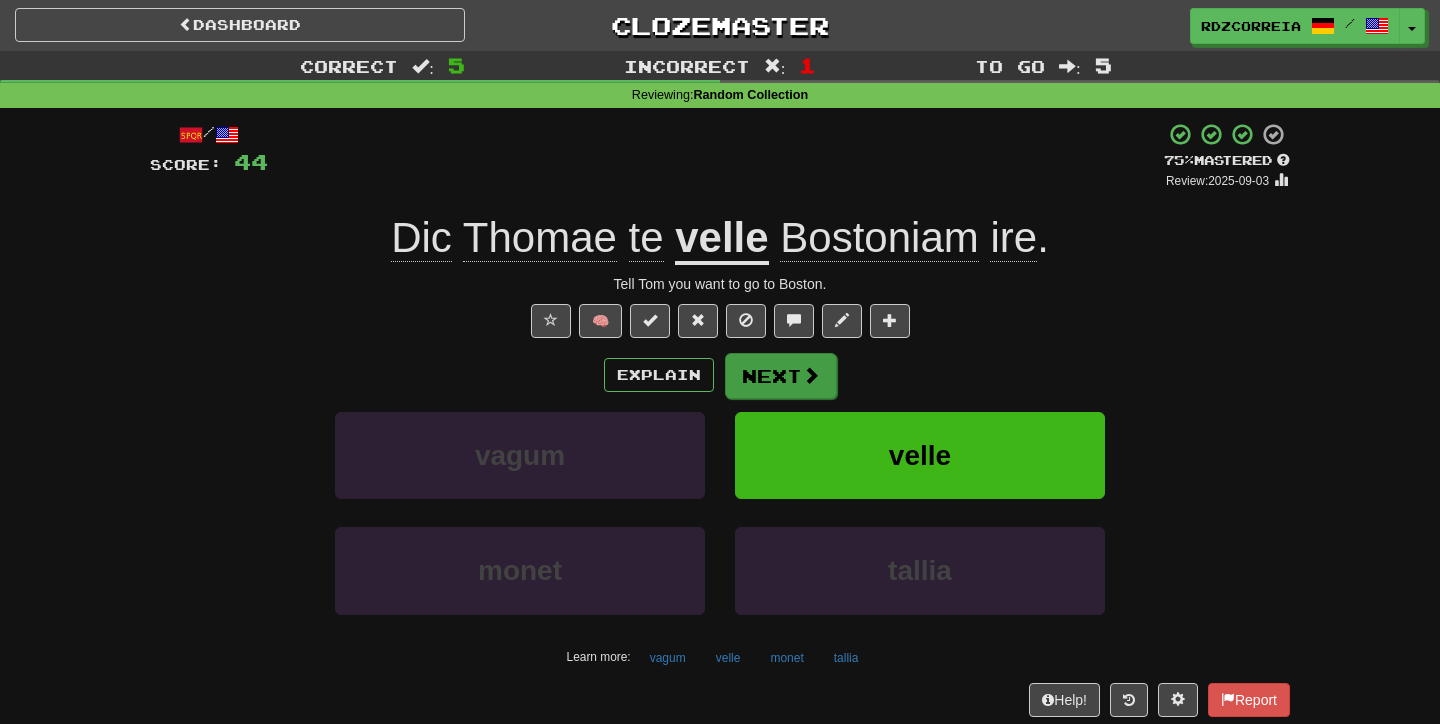 click at bounding box center [811, 375] 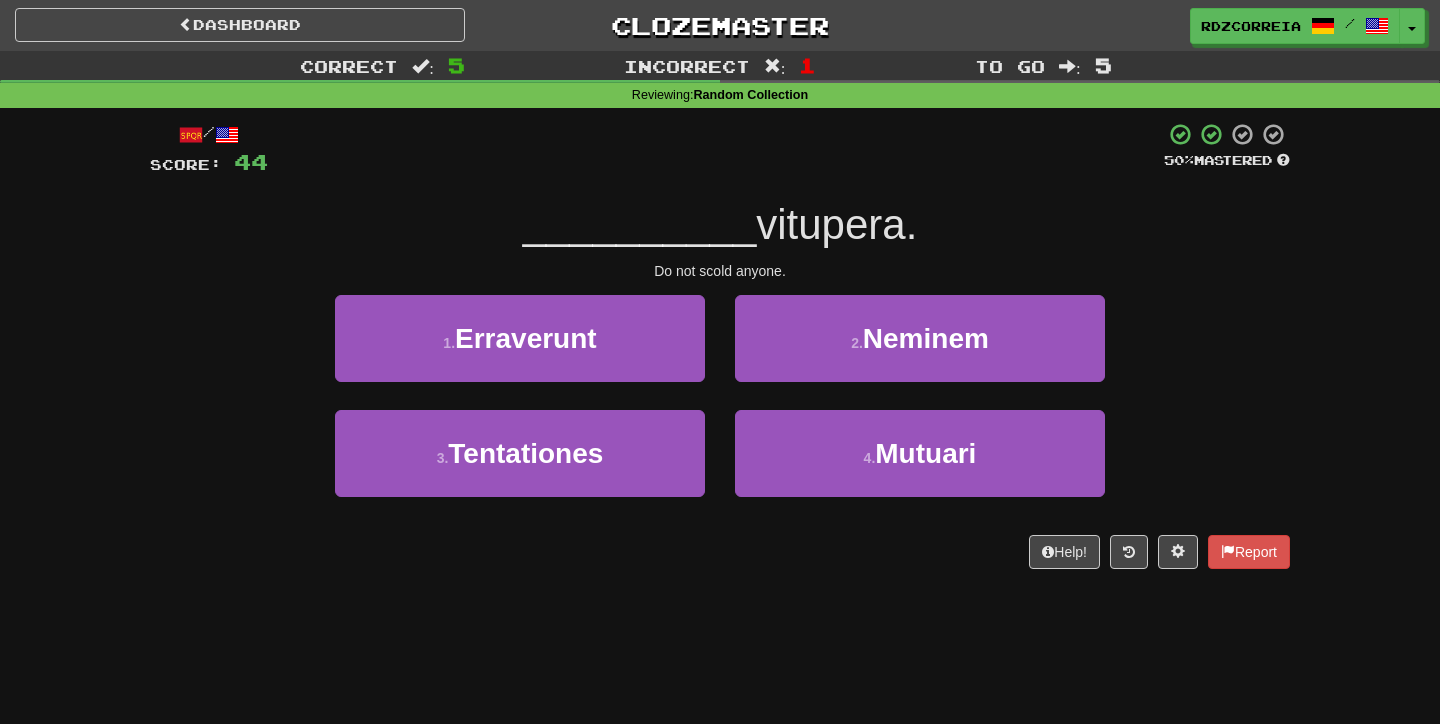 click on "2 .  Neminem" at bounding box center [920, 338] 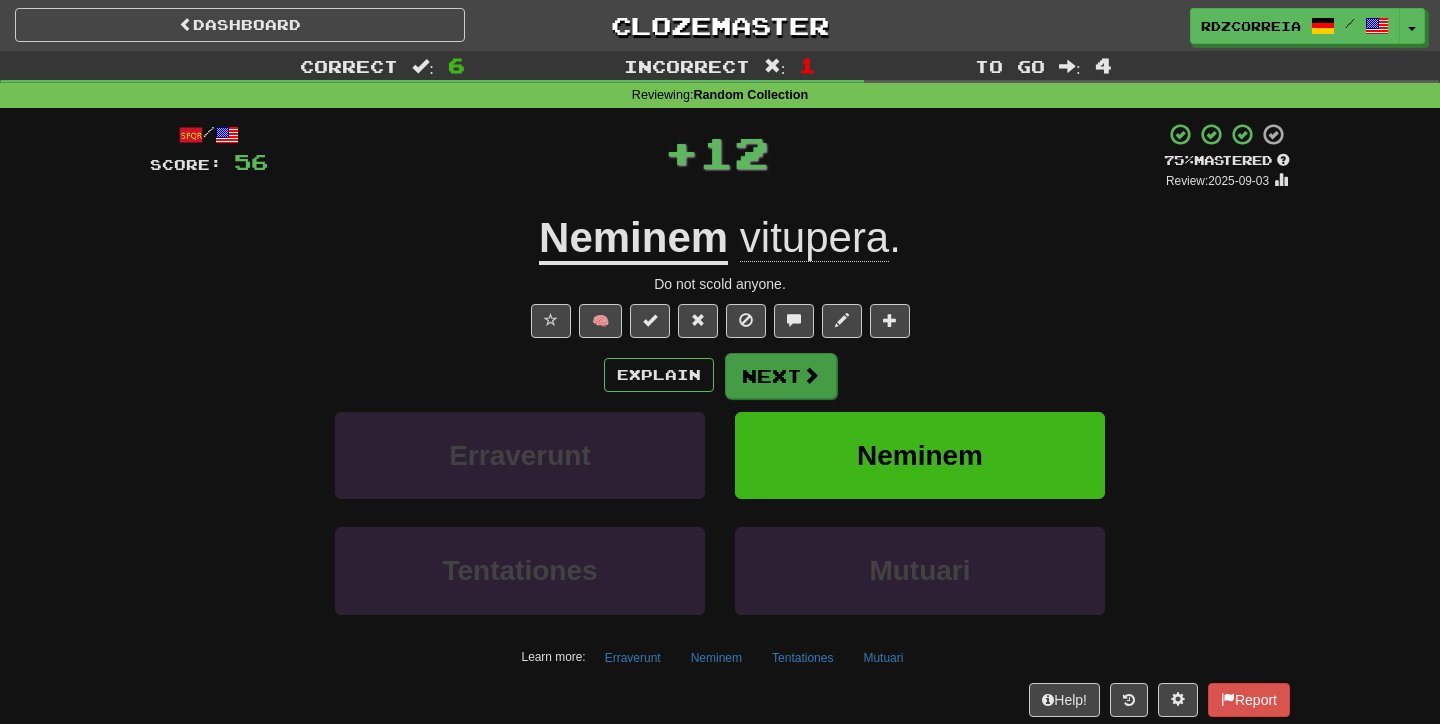 click on "Next" at bounding box center [781, 376] 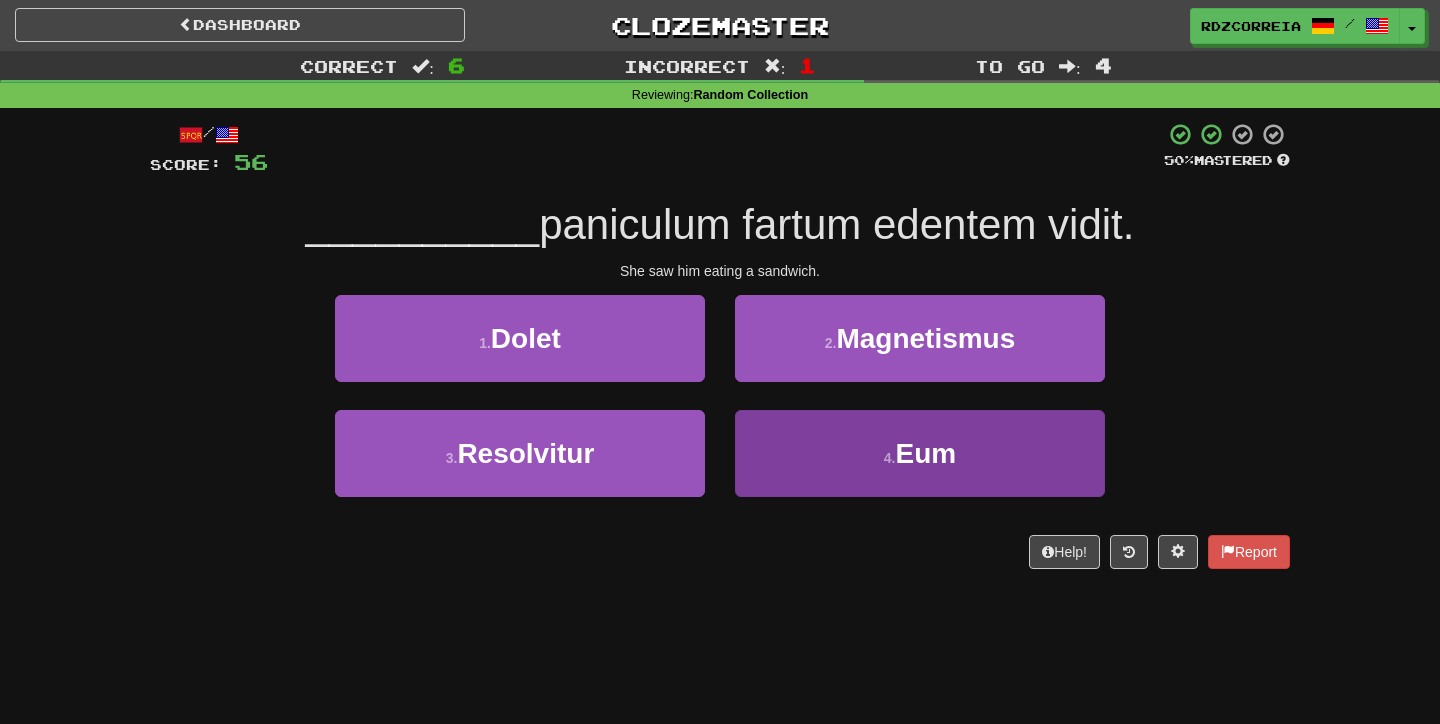 click on "4 .  [PRONOUN]" at bounding box center [920, 453] 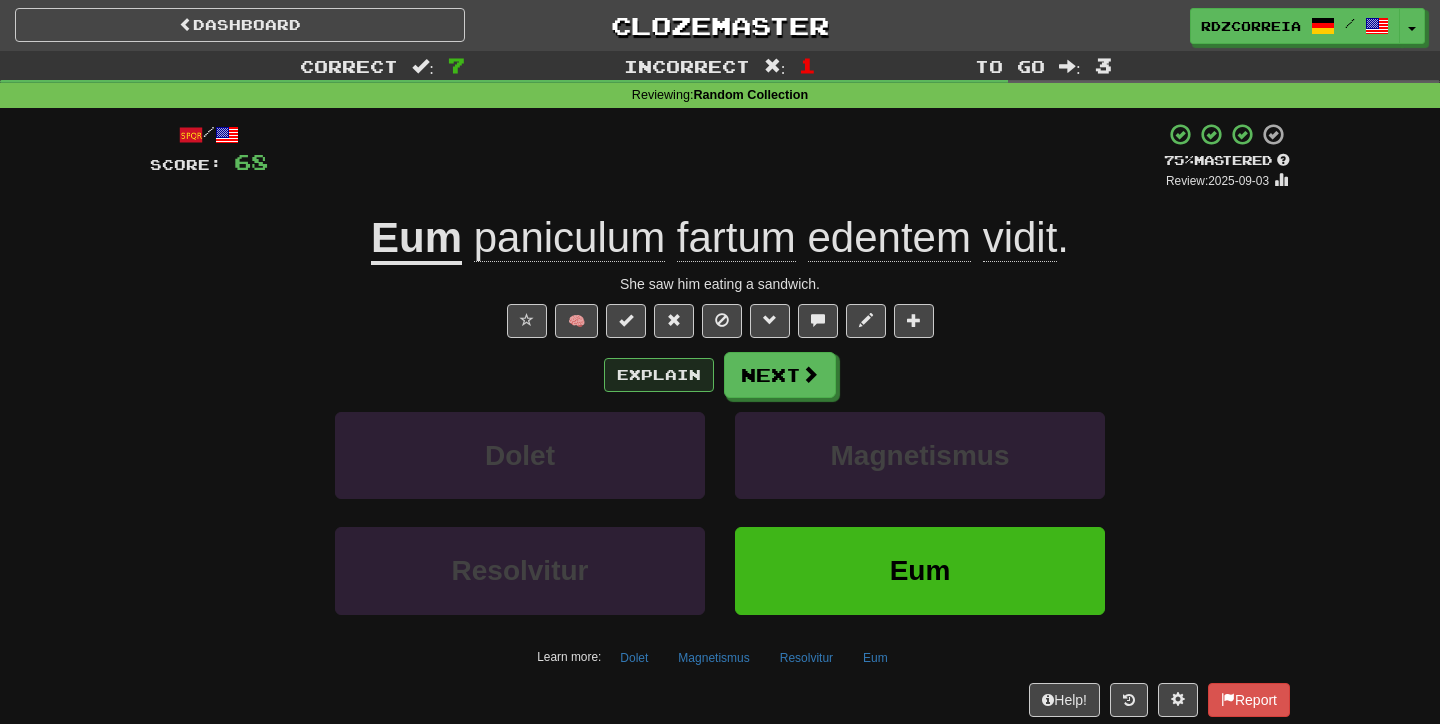 click on "Explain" at bounding box center (659, 375) 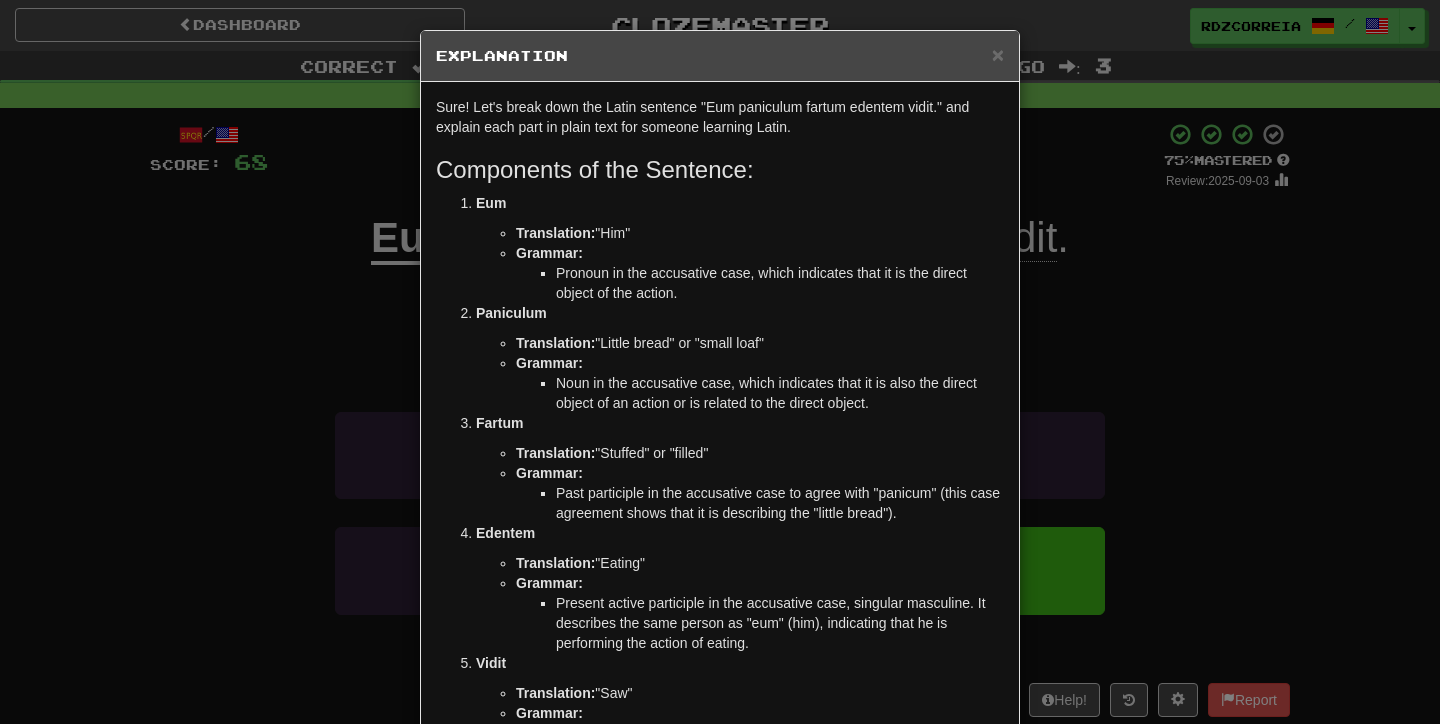 click on "× Explanation Sure! Let's break down the Latin sentence "Eum paniculum fartum edentem vidit." and explain each part in plain text for someone learning Latin.
Components of the Sentence:
[PRONOUN]
Translation:  "Him"
Grammar:
Pronoun in the accusative case, which indicates that it is the direct object of the action.
[NOUN]
Translation:  "Little bread" or "small loaf"
Grammar:
Noun in the accusative case, which indicates that it is also the direct object of an action or is related to the direct object.
[PARTICIPLE]
Translation:  "Stuffed" or "filled"
Grammar:
Past participle in the accusative case to agree with "panicum" (this case agreement shows that it is describing the "little bread").
[PARTICIPLE]
Translation:  "Eating"
Grammar:
Present active participle in the accusative case, singular masculine. It describes the same person as "[PRONOUN]" (him), indicating that he is performing the action of eating.
[VERB]
Translation:  "Saw"" at bounding box center [720, 362] 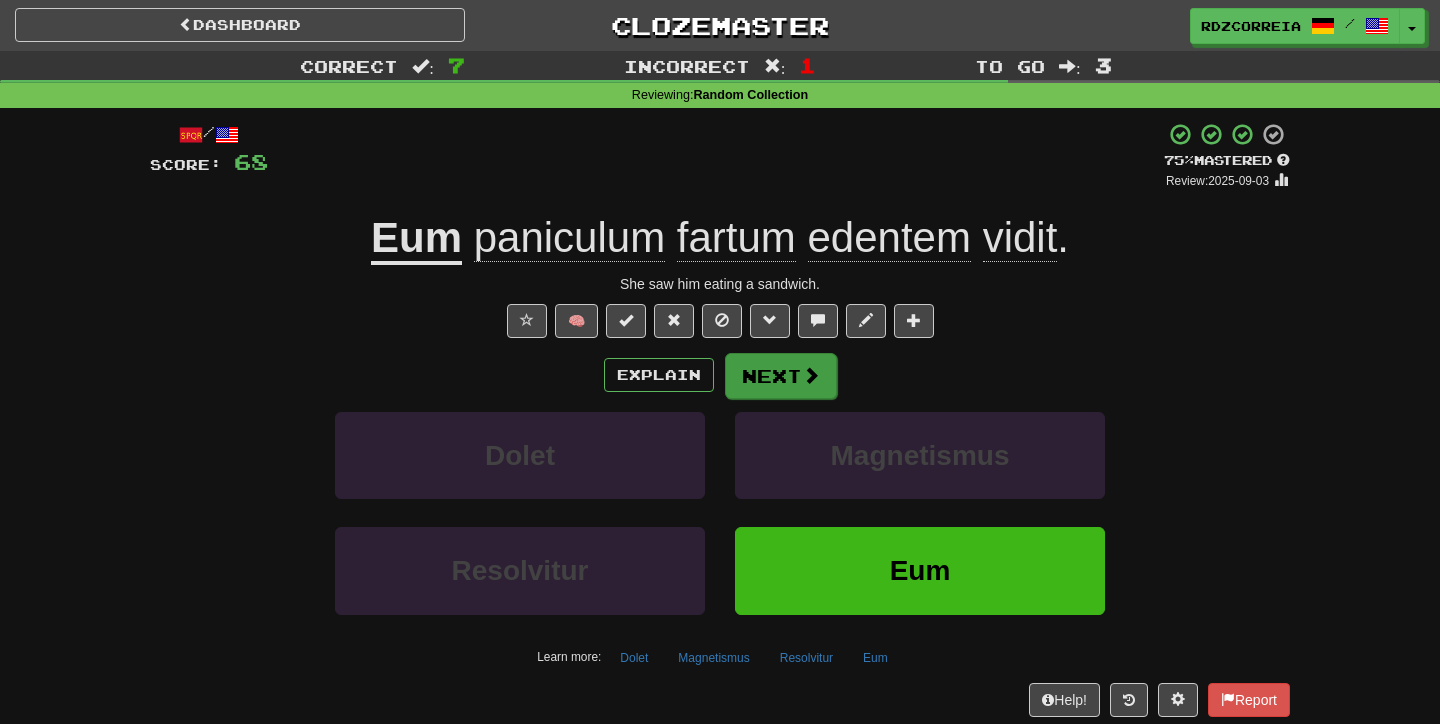 click on "Next" at bounding box center (781, 376) 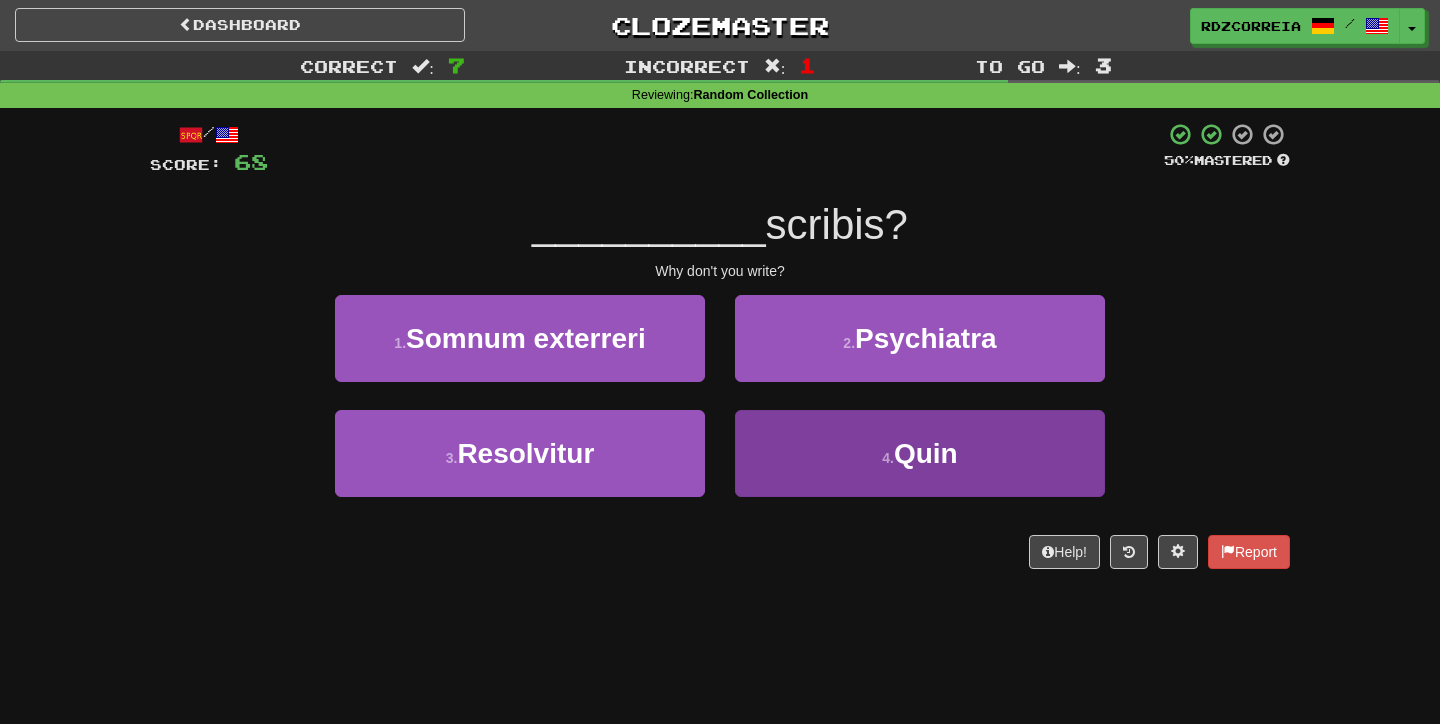 click on "Quin" at bounding box center [926, 453] 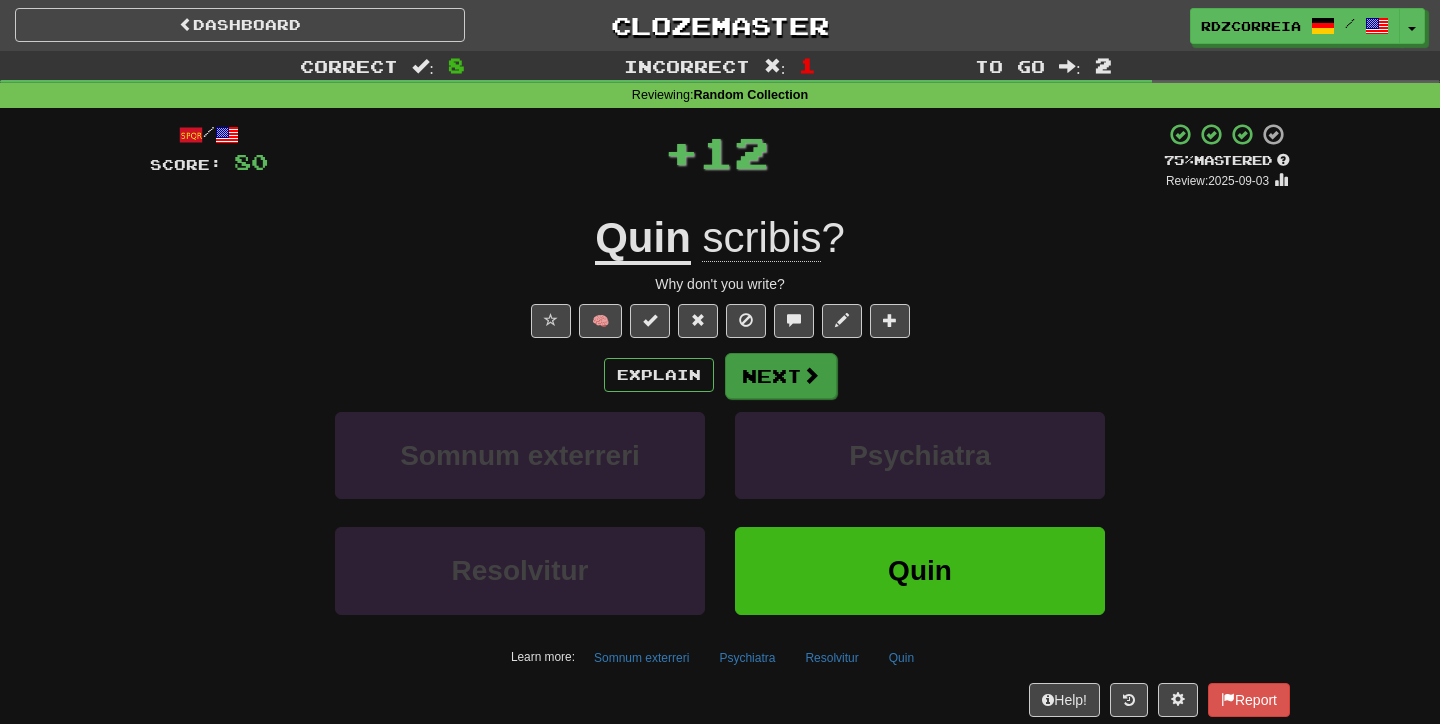 click on "Next" at bounding box center (781, 376) 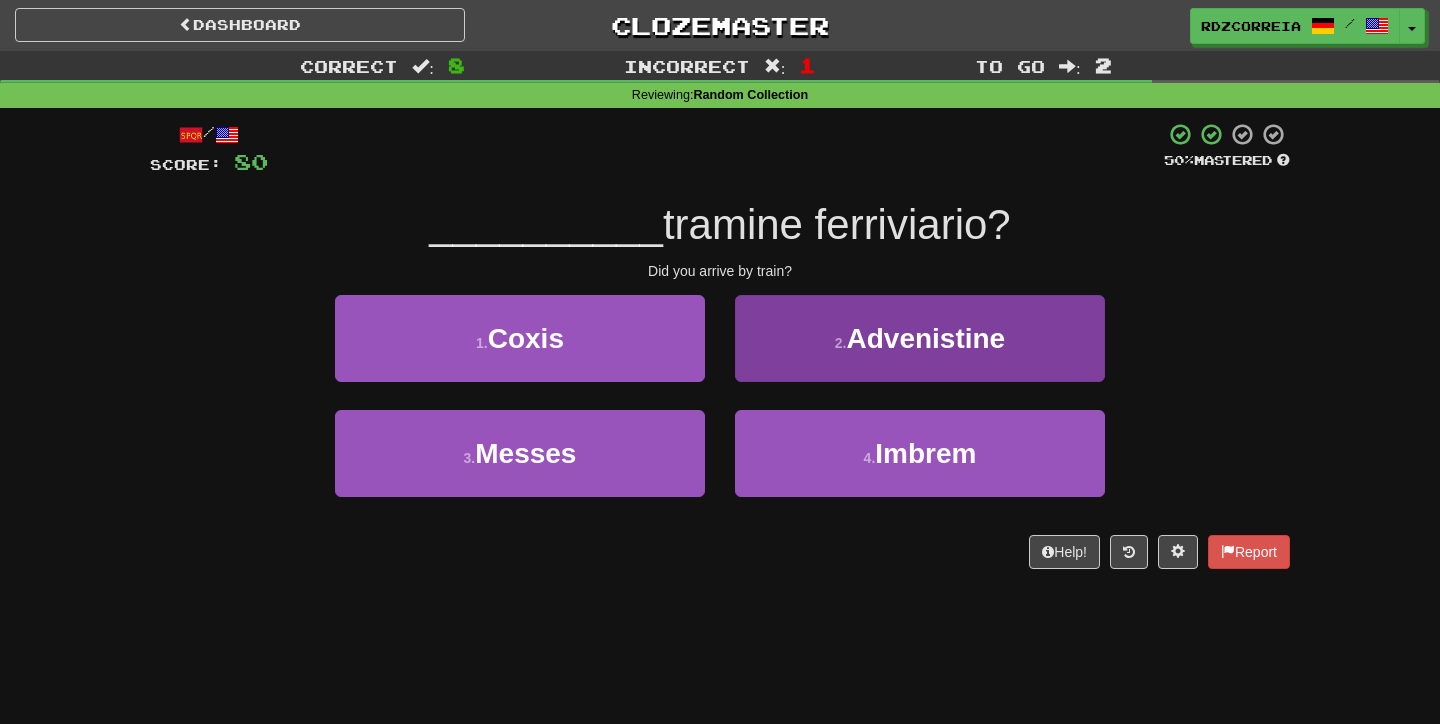 click on "Advenistine" at bounding box center (925, 338) 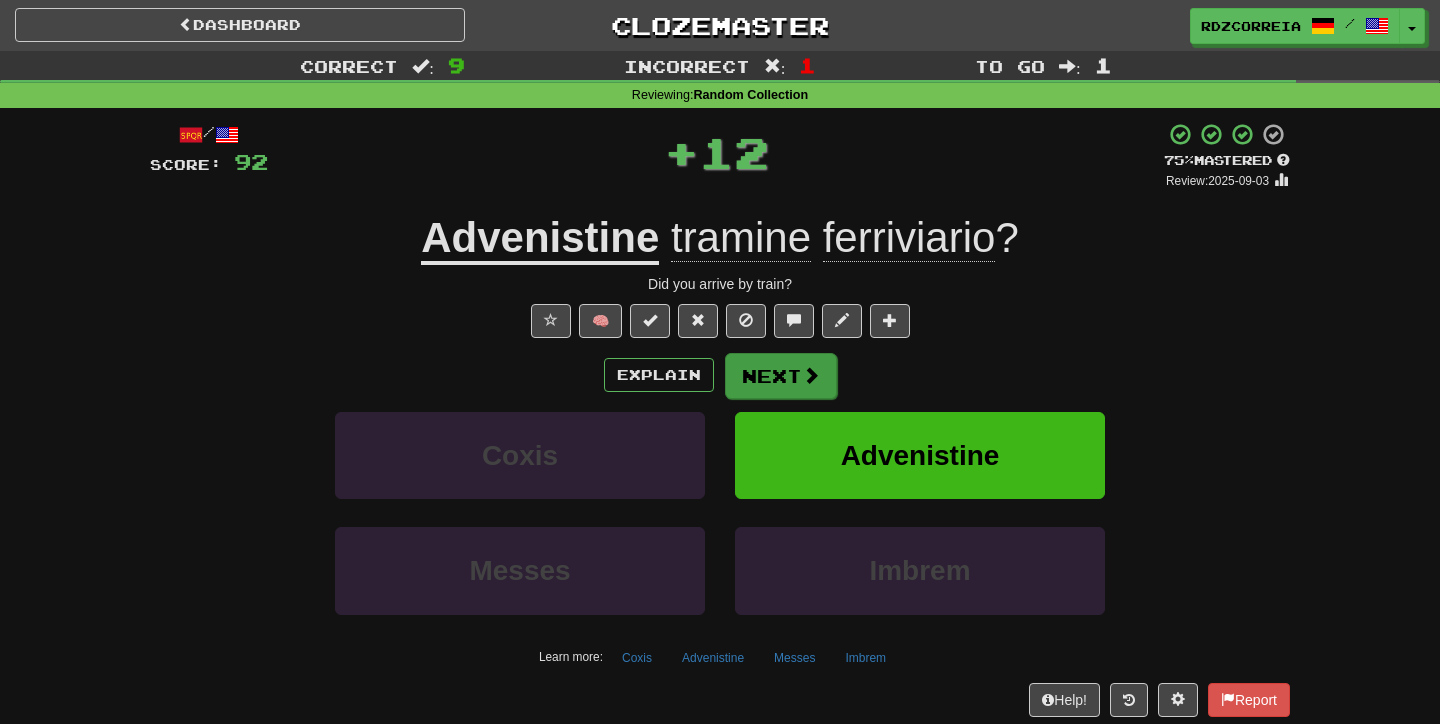click on "Next" at bounding box center [781, 376] 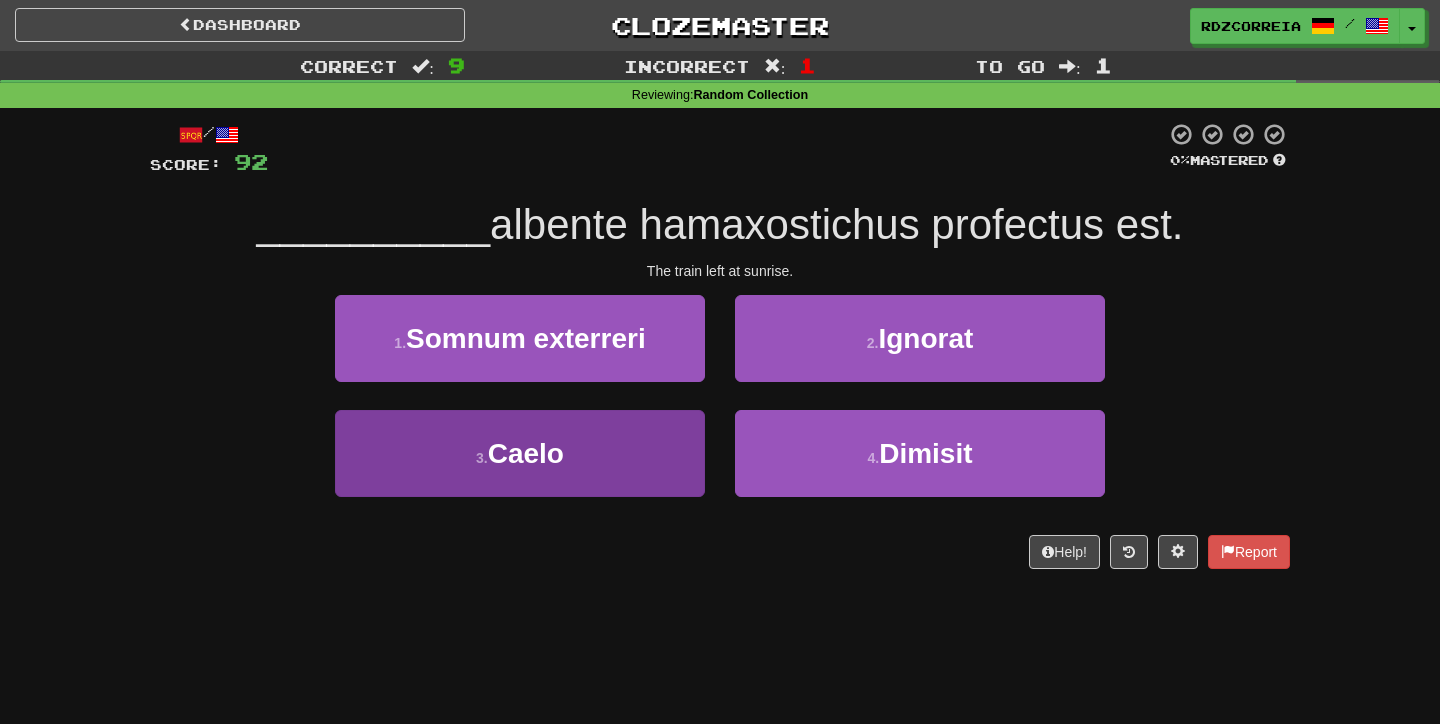 click on "Caelo" at bounding box center (526, 453) 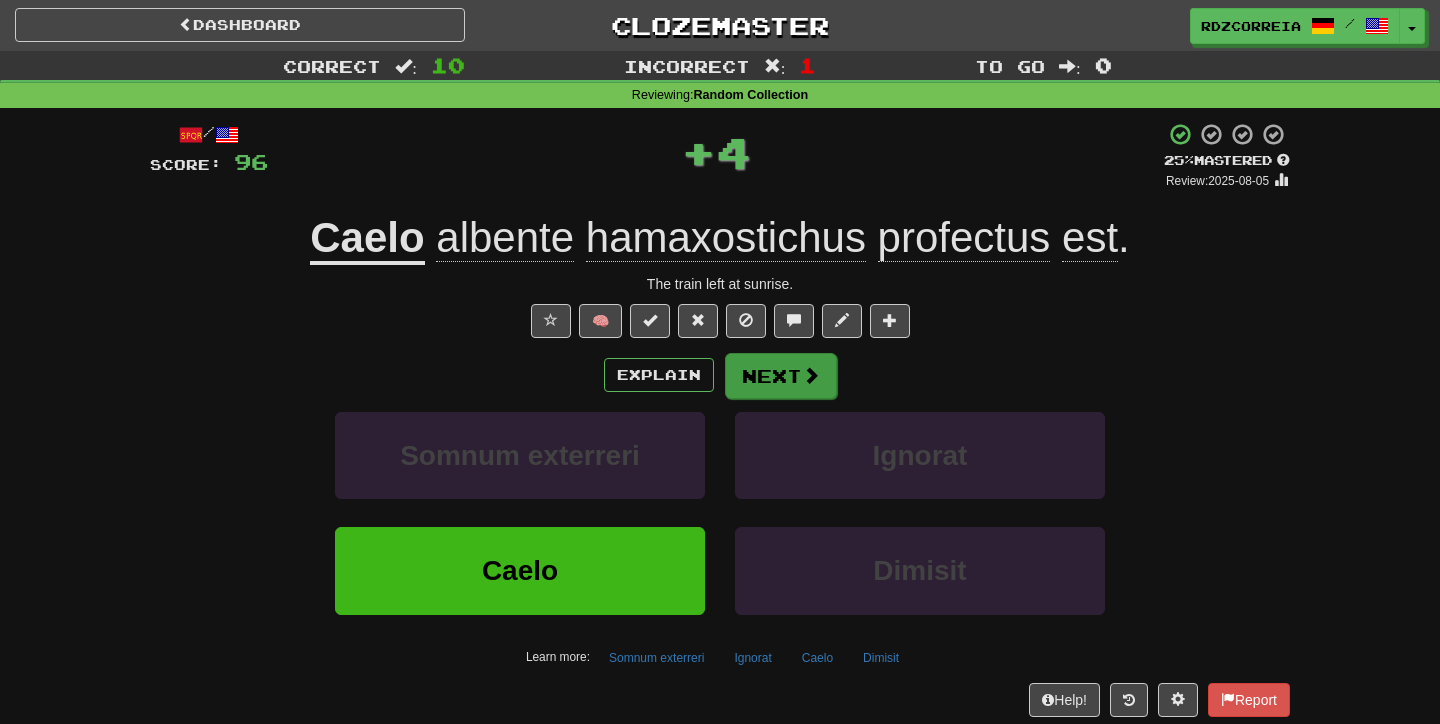 click on "Next" at bounding box center [781, 376] 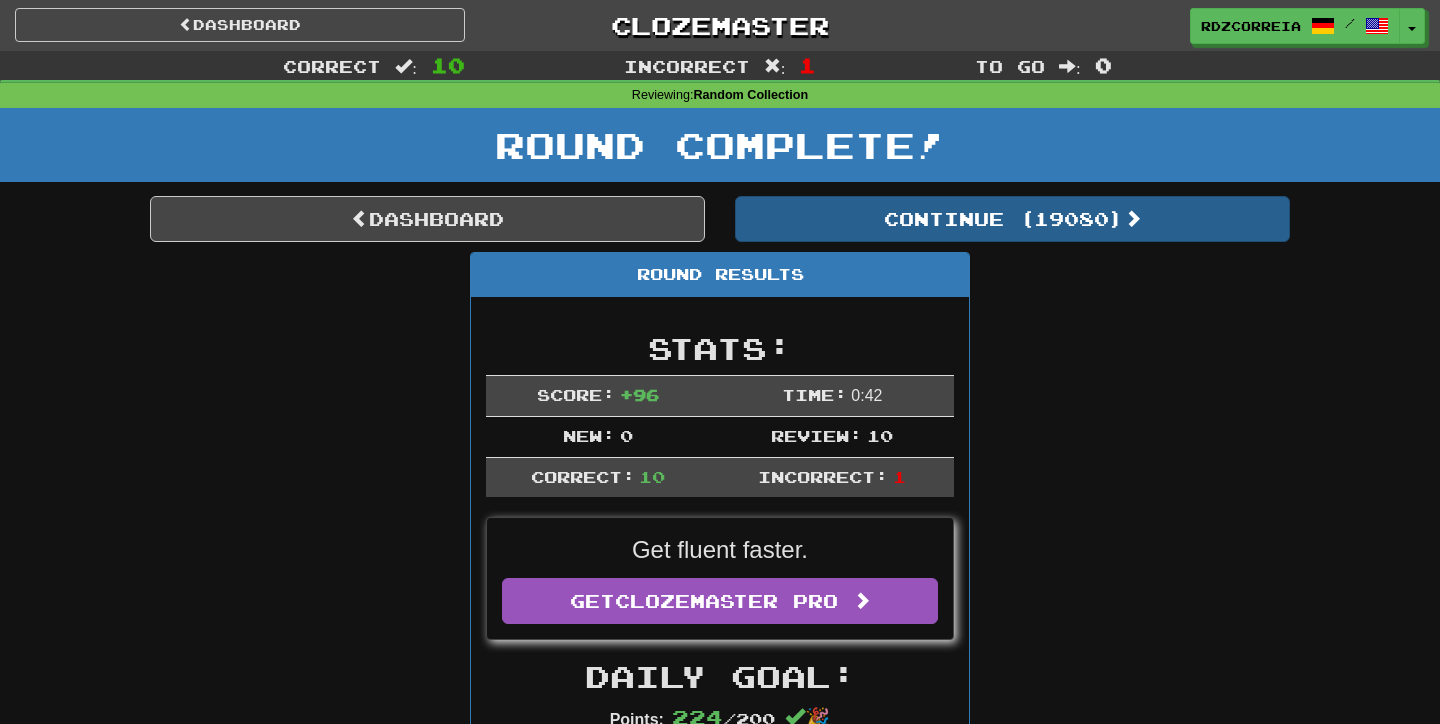 click on "Continue ( 19080 )" at bounding box center [1012, 219] 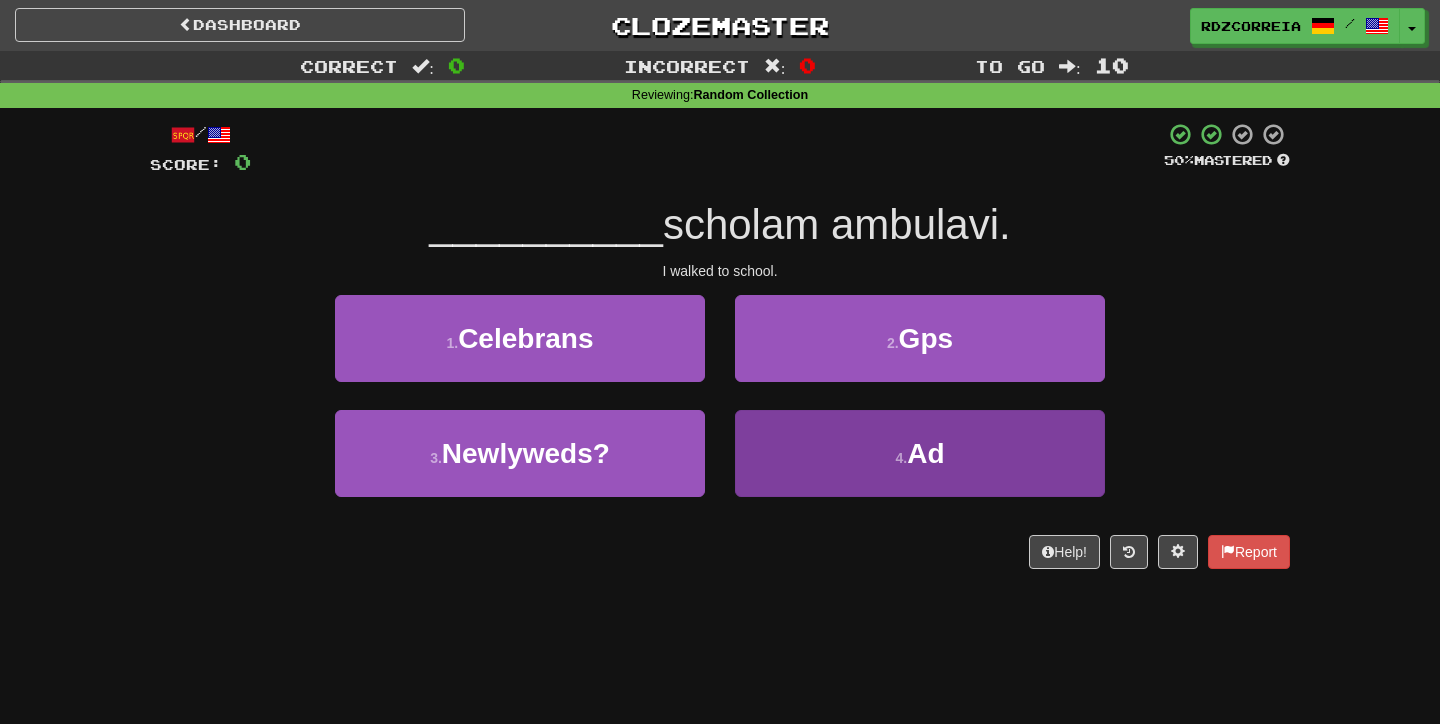 click on "Ad" at bounding box center (925, 453) 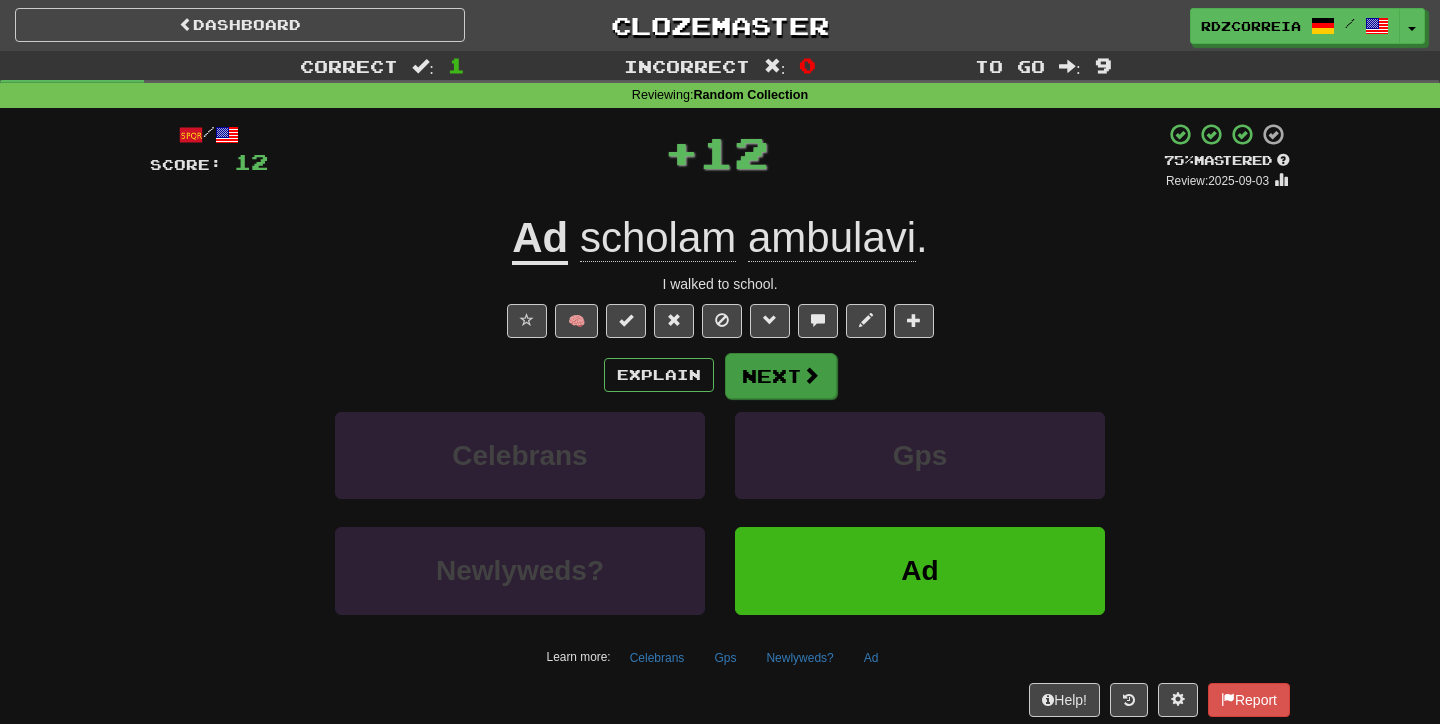 click on "Next" at bounding box center [781, 376] 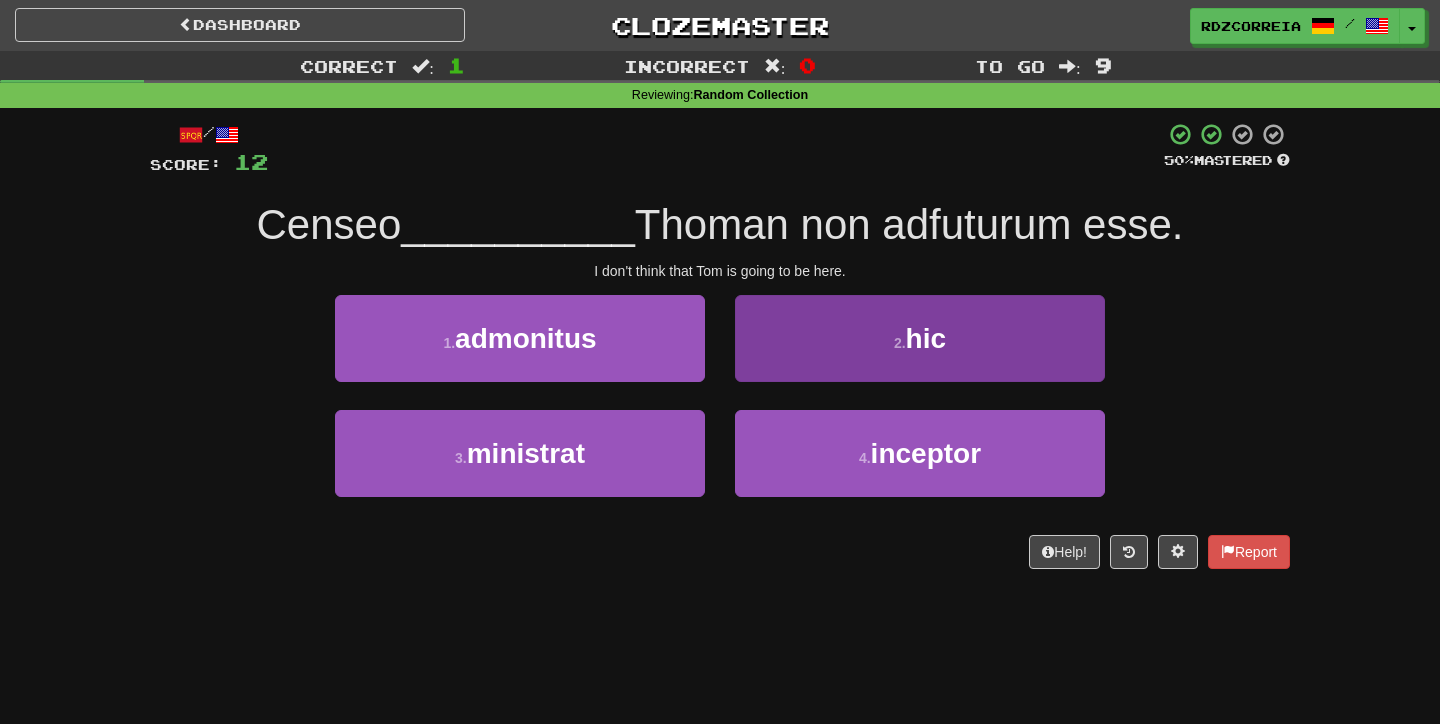 click on "hic" at bounding box center (926, 338) 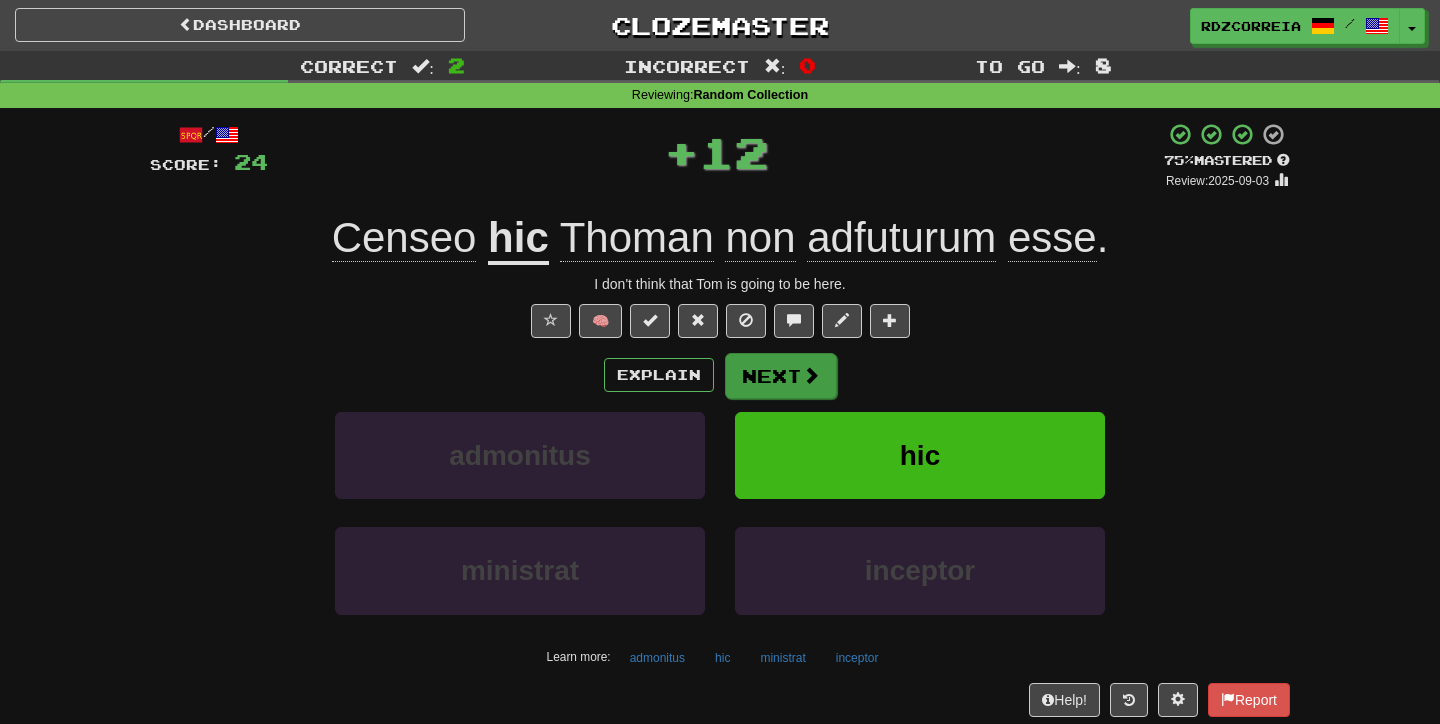 click on "Next" at bounding box center (781, 376) 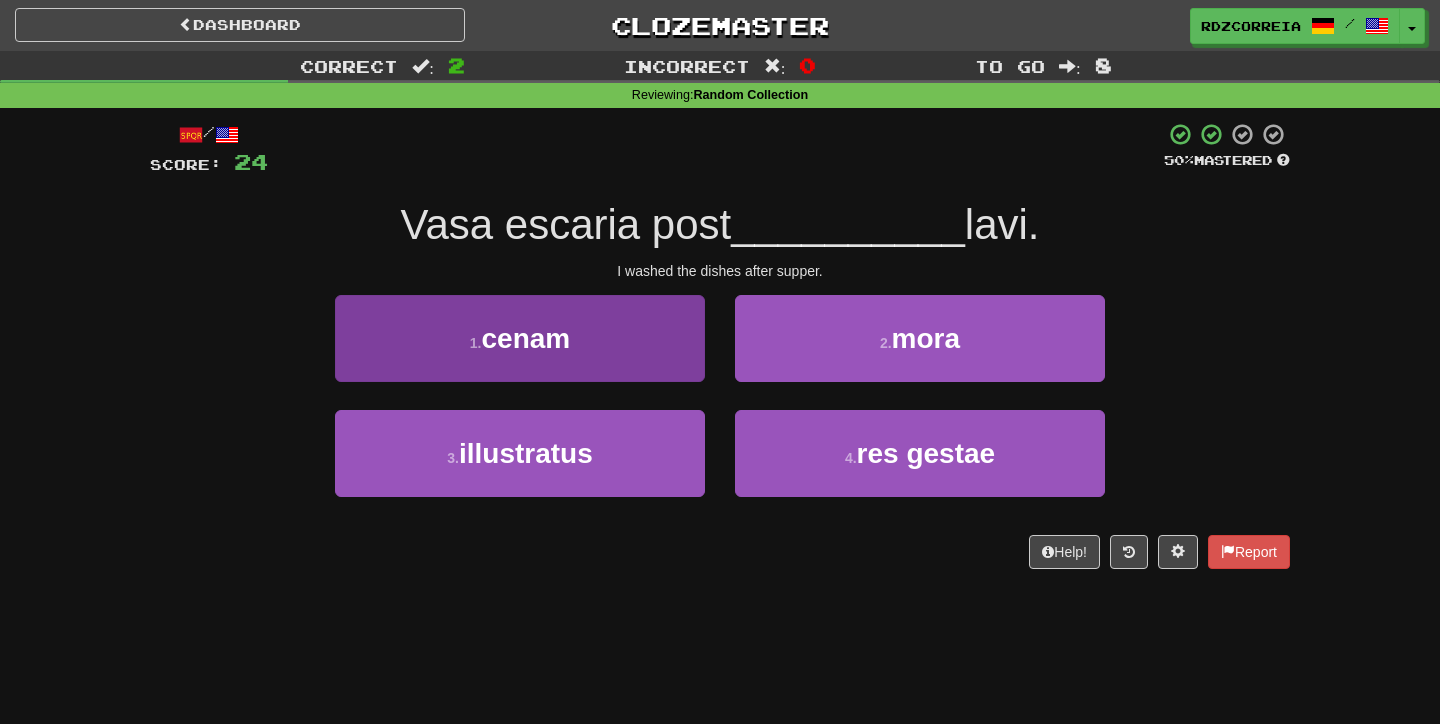 click on "1 .  cenam" at bounding box center (520, 338) 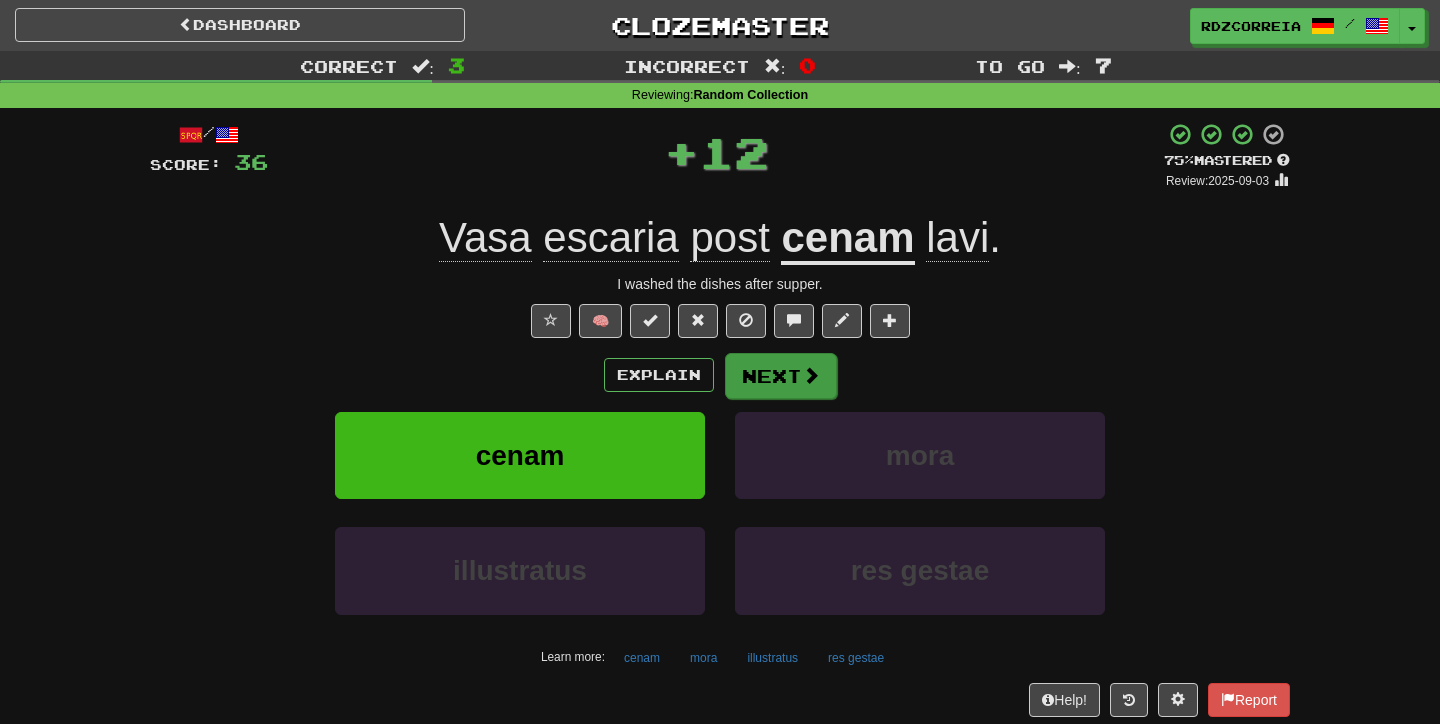 click on "Next" at bounding box center (781, 376) 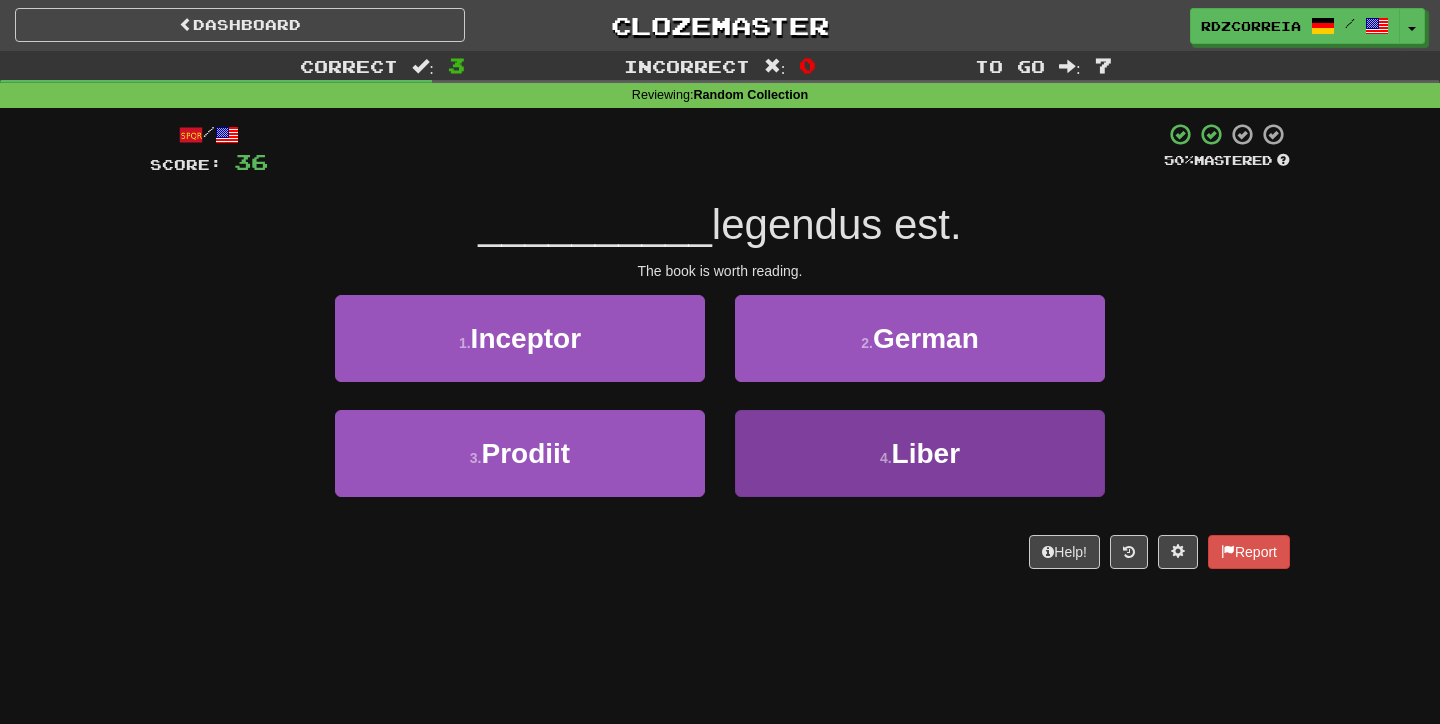 click on "4 .  Liber" at bounding box center (920, 453) 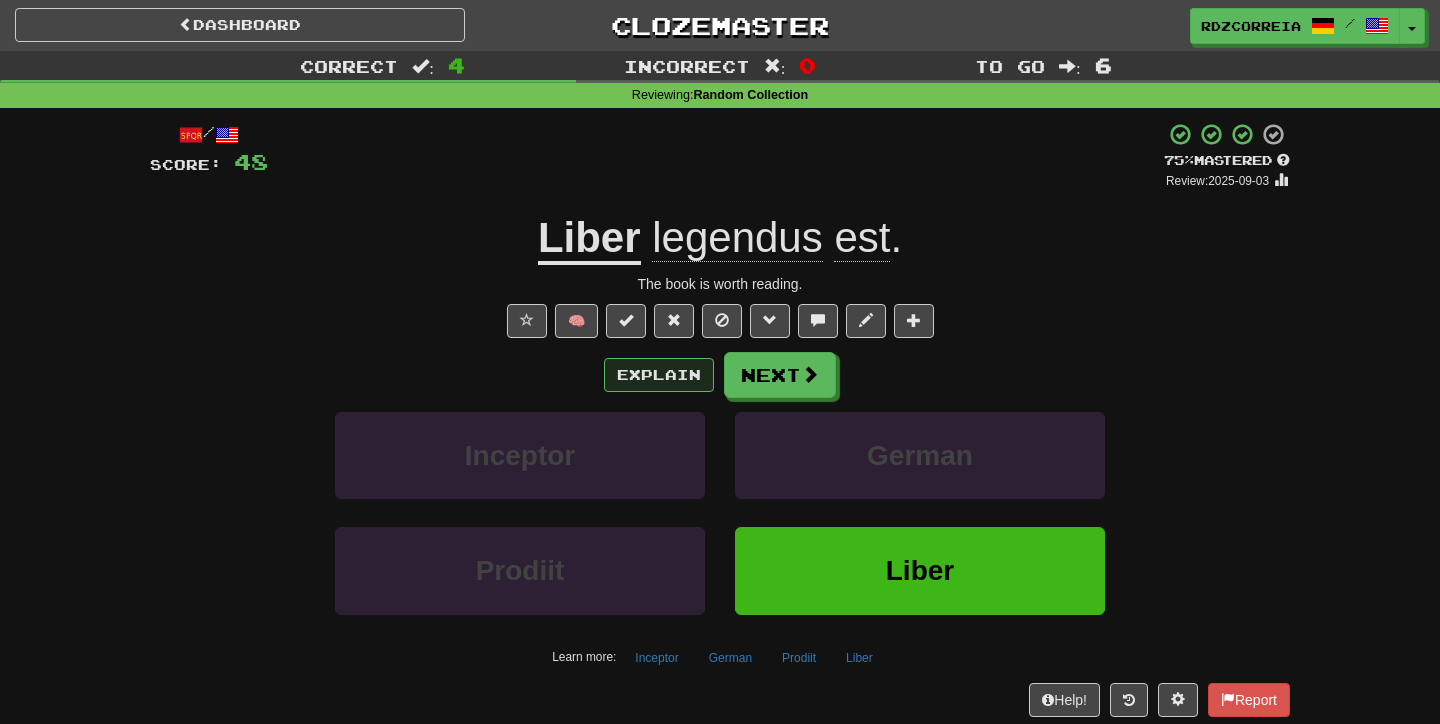 click on "Explain" at bounding box center [659, 375] 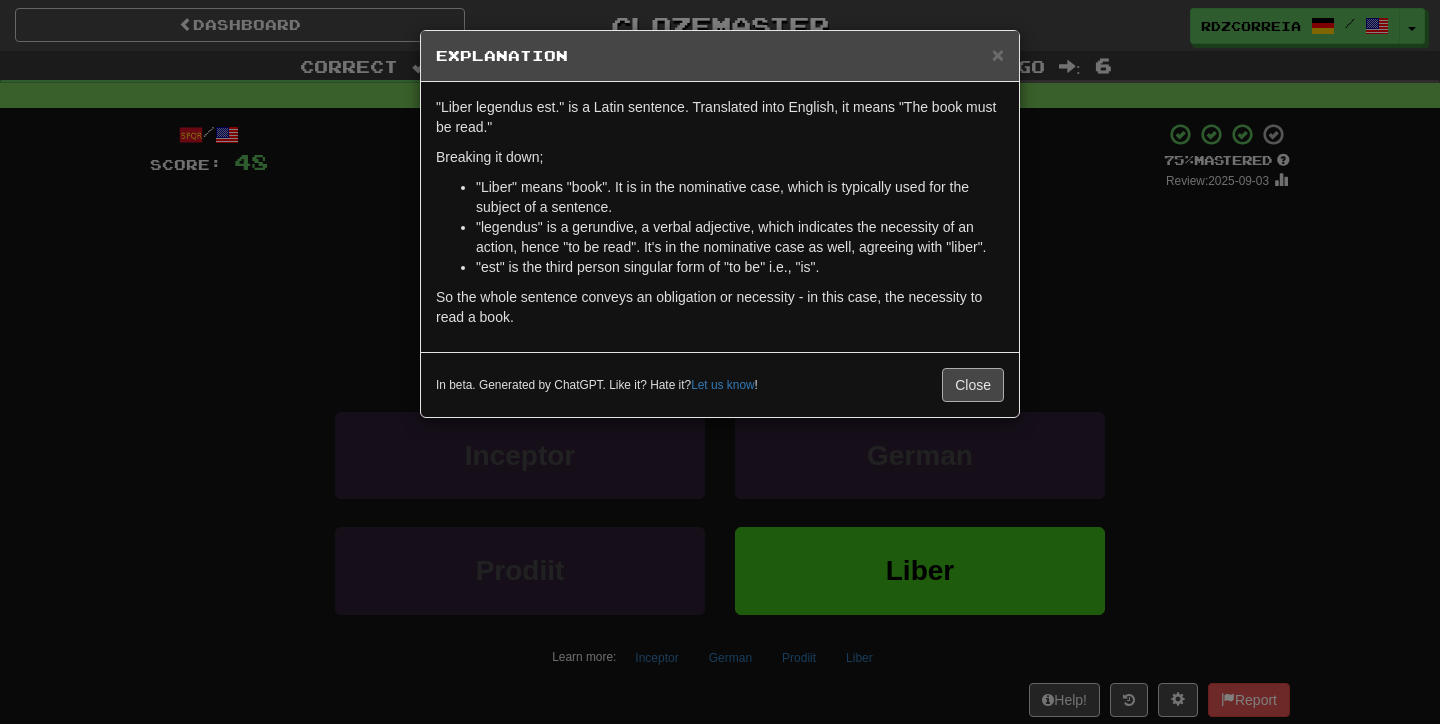 click on "Close" at bounding box center [973, 385] 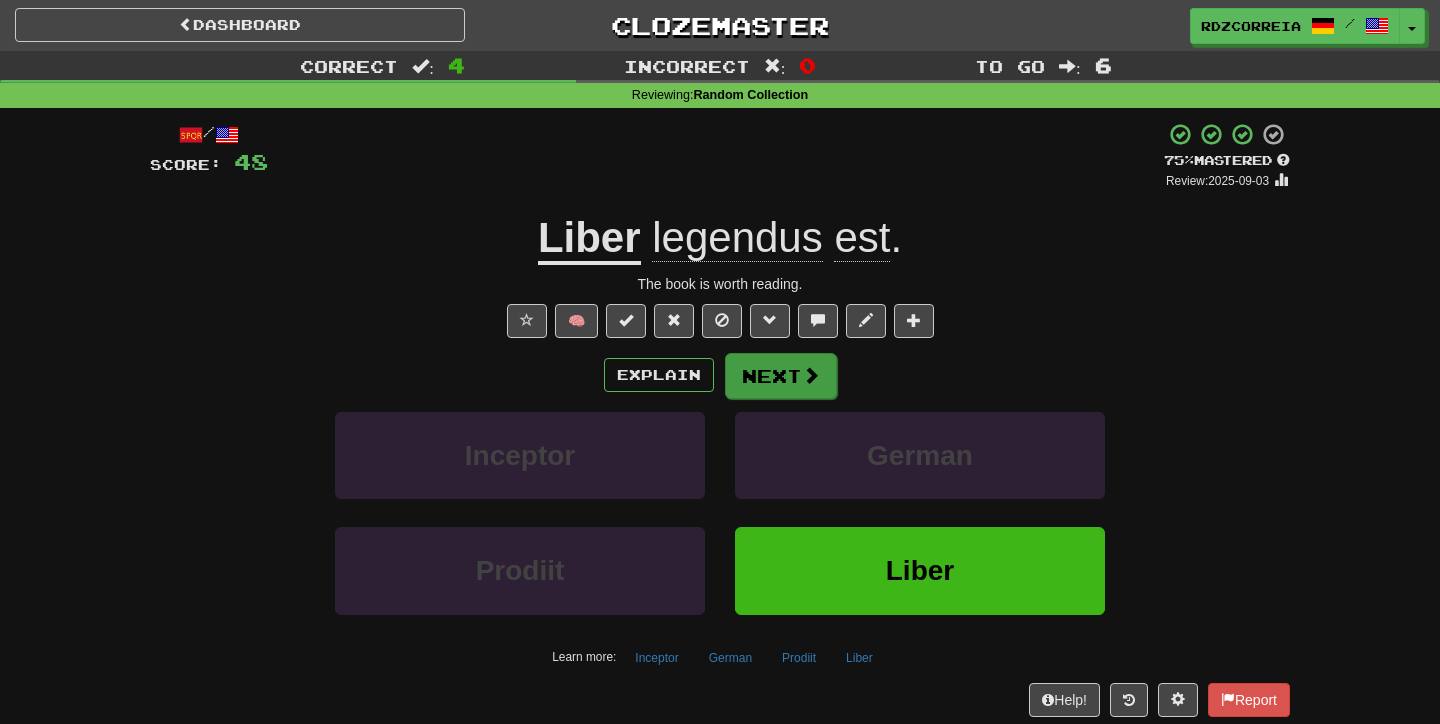click on "Next" at bounding box center (781, 376) 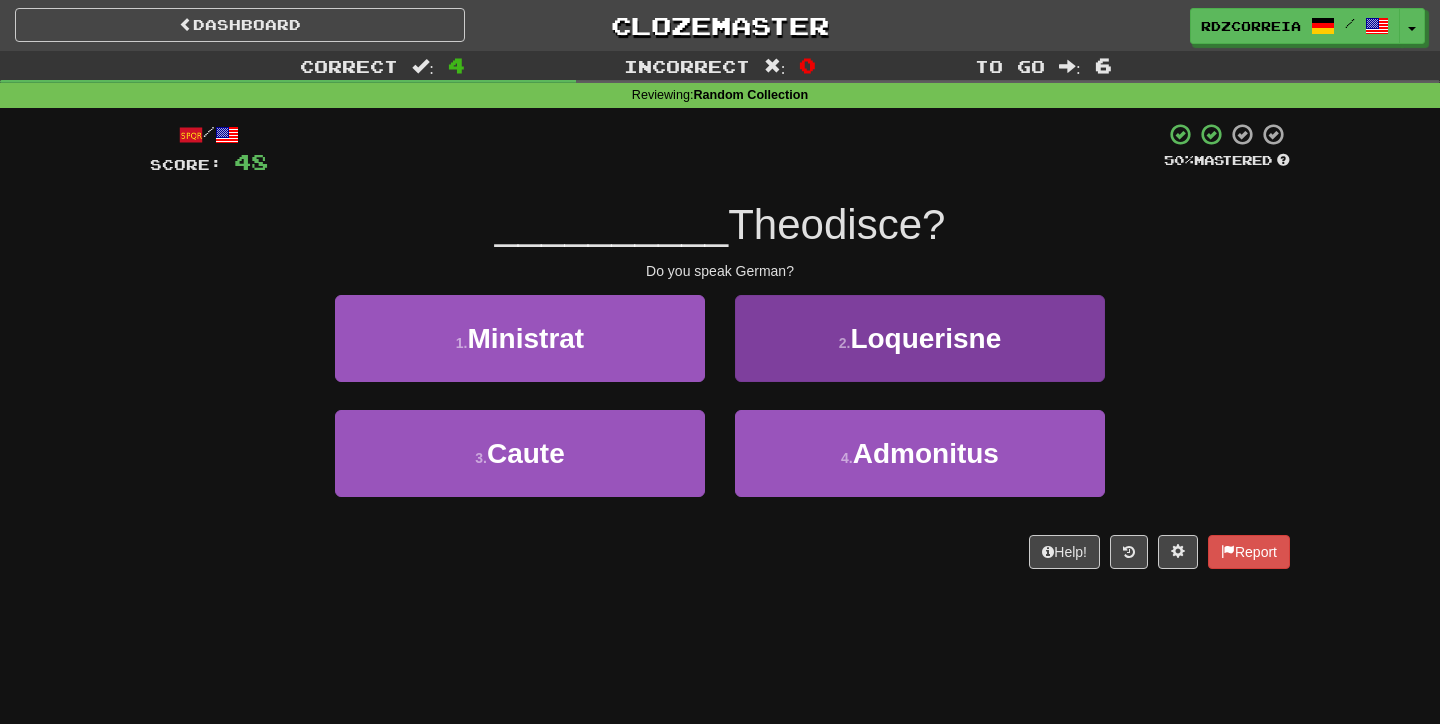 click on "2 .  Loquerisne" at bounding box center [920, 338] 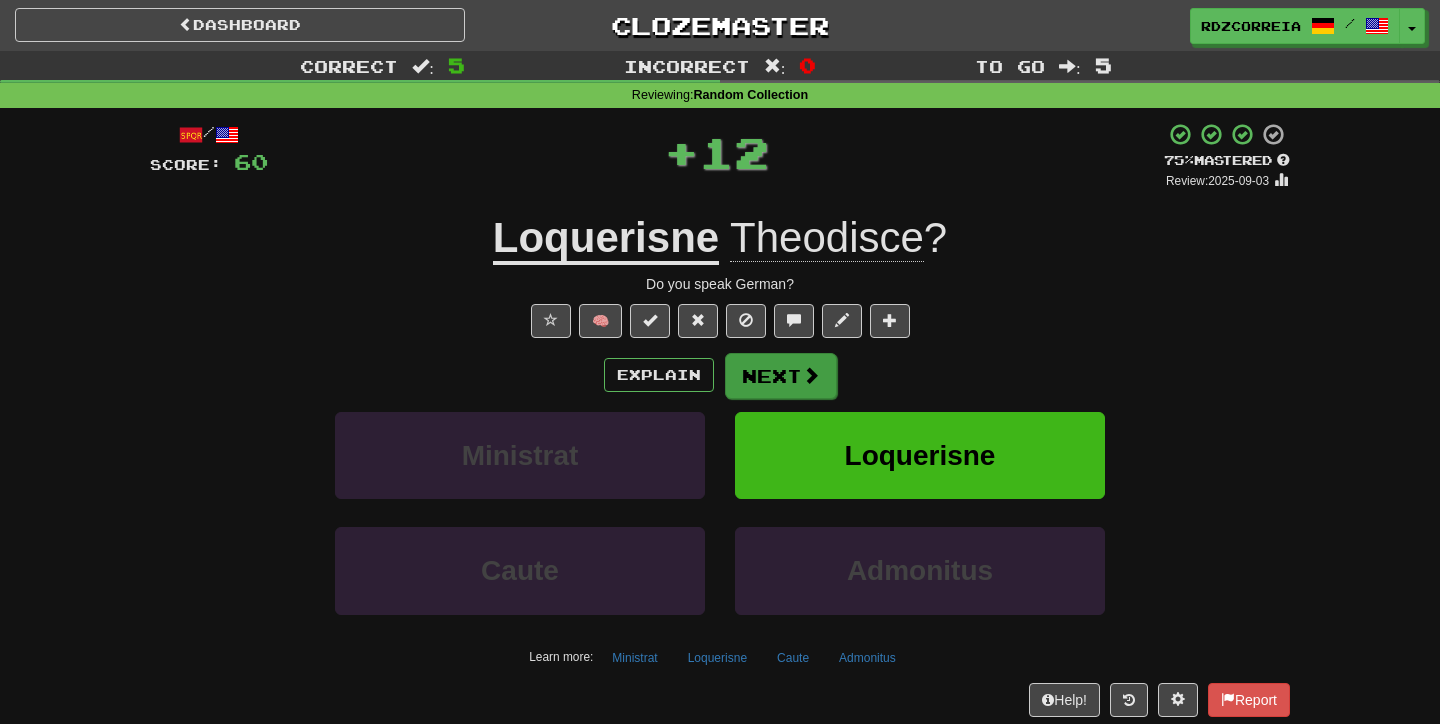 click on "Next" at bounding box center (781, 376) 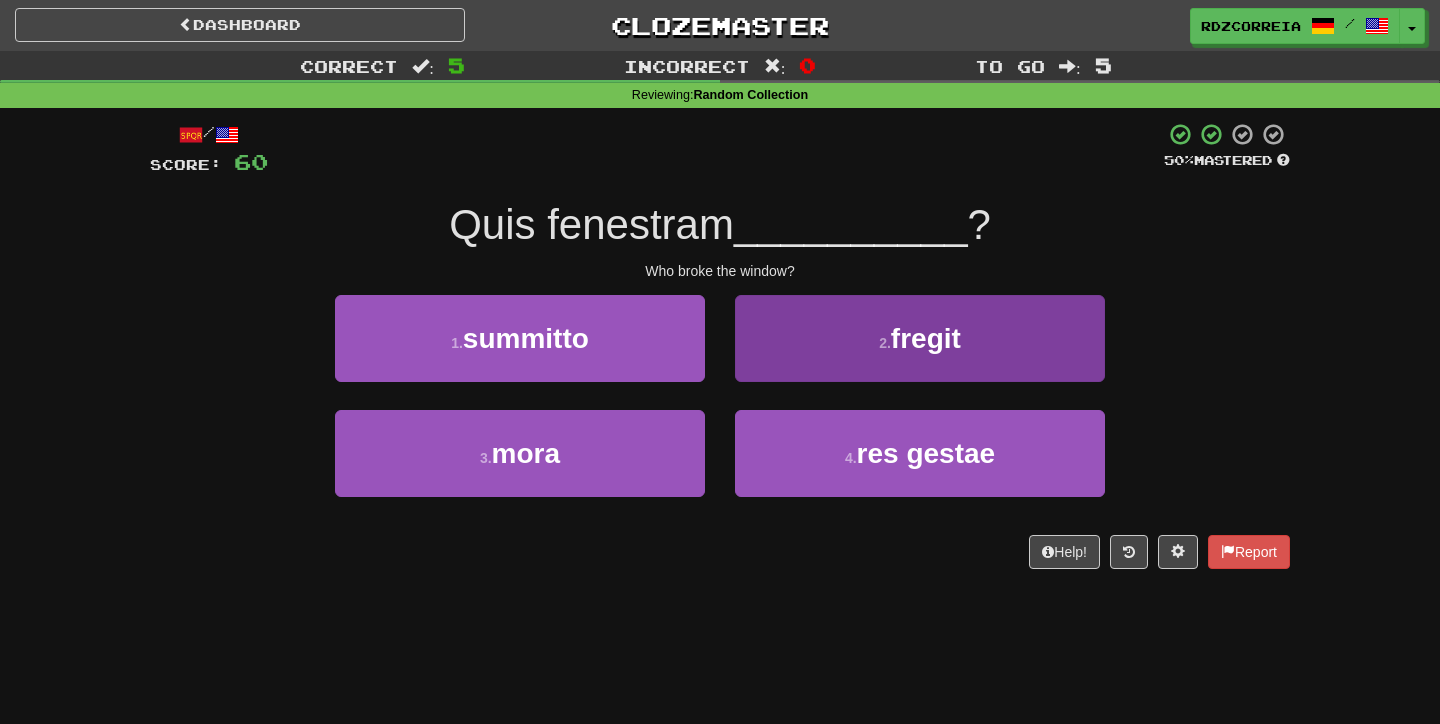 click on "fregit" at bounding box center (926, 338) 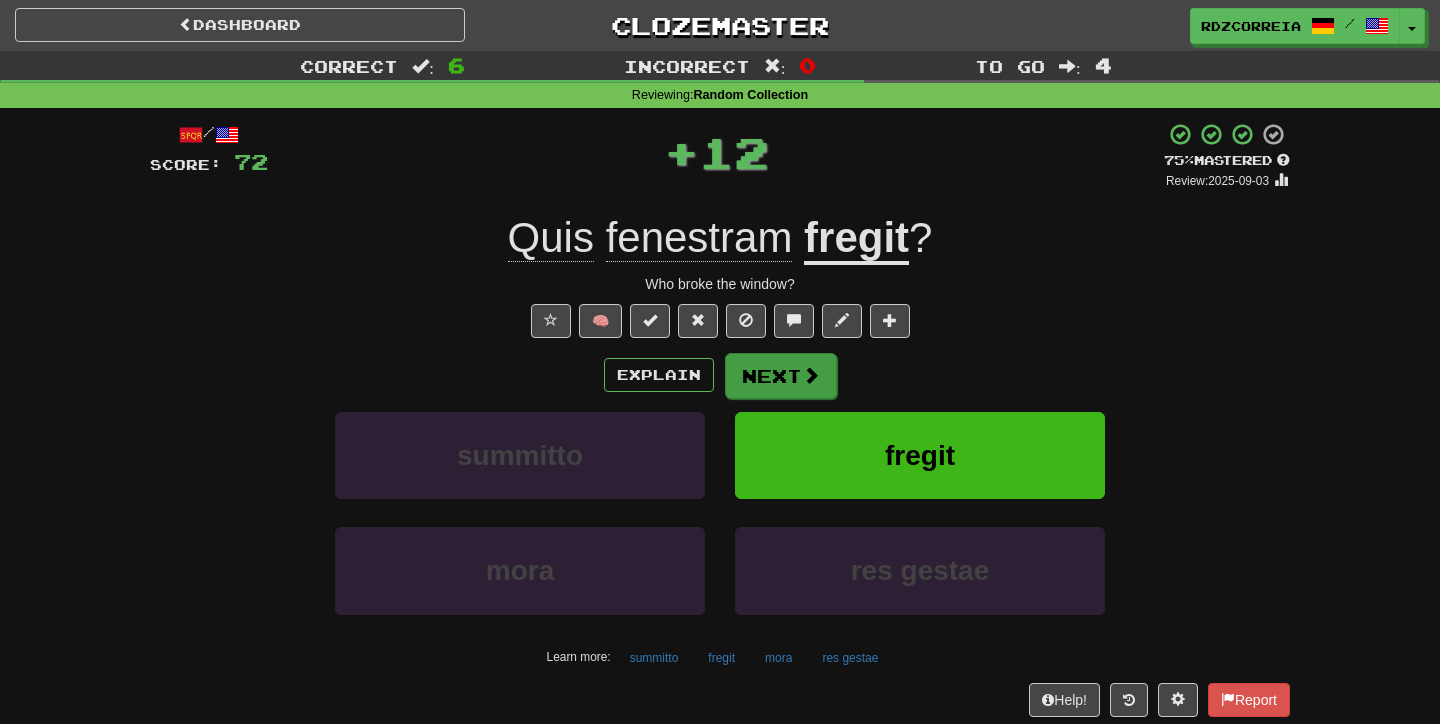 click at bounding box center [811, 375] 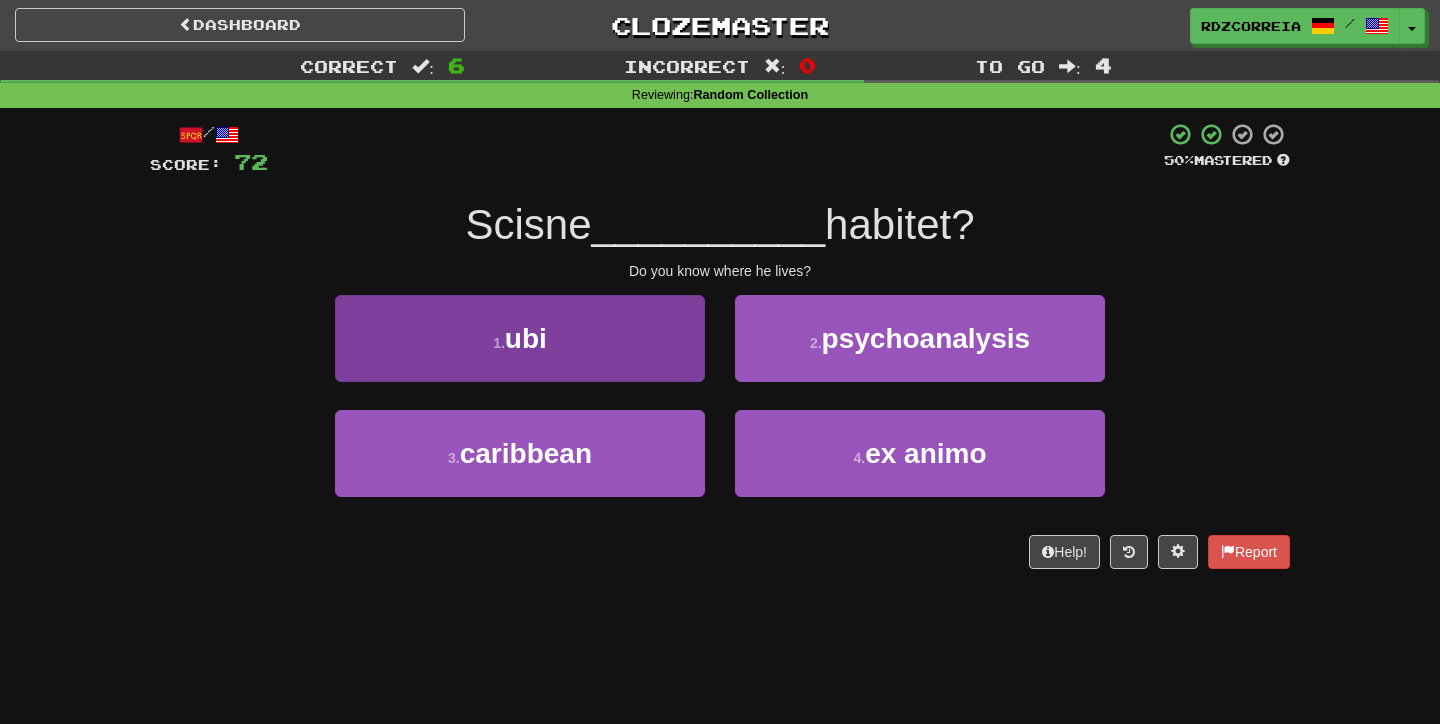click on "1 .  ubi" at bounding box center (520, 338) 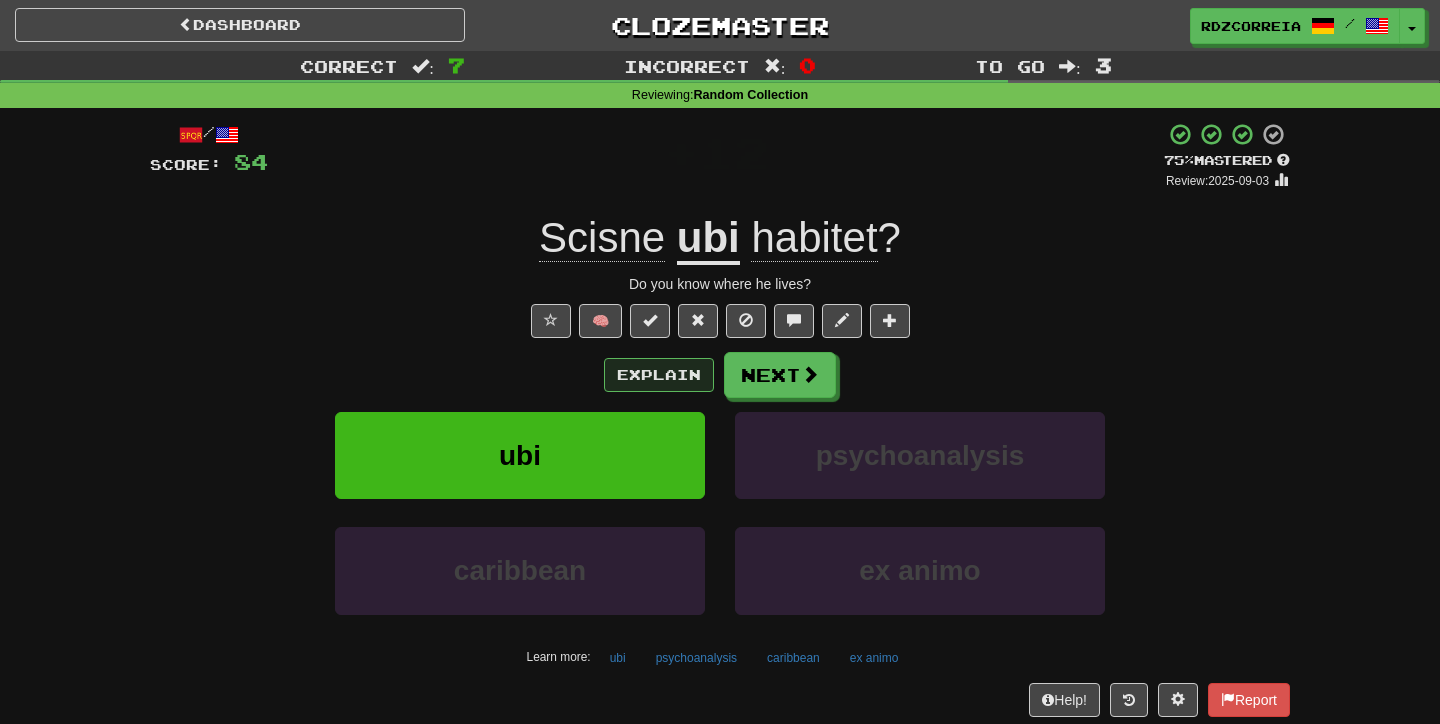 click on "Explain" at bounding box center (659, 375) 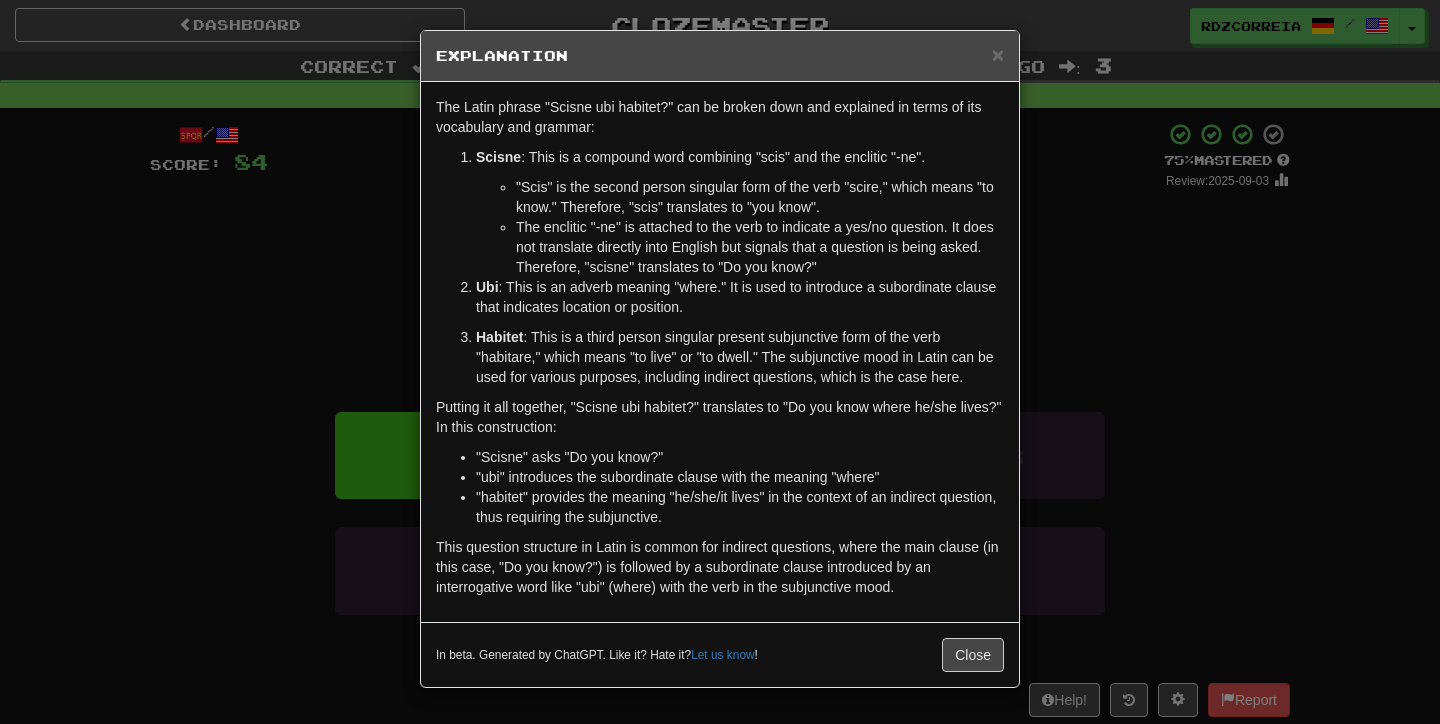 click on "× Explanation The Latin phrase "Scisne ubi habitet?" can be broken down and explained in terms of its vocabulary and grammar:
Scisne : This is a compound word combining "scis" and the enclitic "-ne".
"Scis" is the second person singular form of the verb "scire," which means "to know." Therefore, "scis" translates to "you know".
The enclitic "-ne" is attached to the verb to indicate a yes/no question. It does not translate directly into English but signals that a question is being asked. Therefore, "scisne" translates to "Do you know?"
Ubi : This is an adverb meaning "where." It is used to introduce a subordinate clause that indicates location or position.
Habitet : This is a third person singular present subjunctive form of the verb "habitare," which means "to live" or "to dwell." The subjunctive mood in Latin can be used for various purposes, including indirect questions, which is the case here.
"Scisne" asks "Do you know?"
Let us know ! Close" at bounding box center (720, 362) 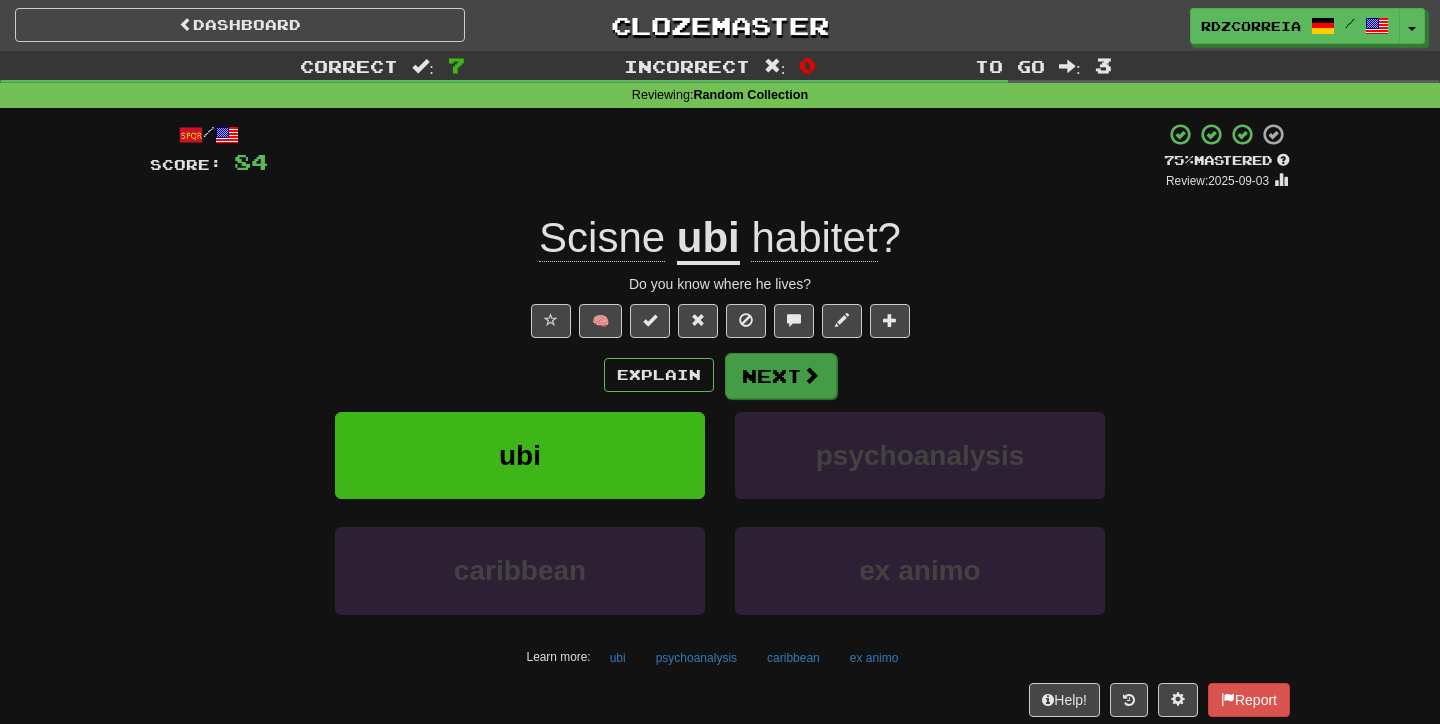 click on "Next" at bounding box center (781, 376) 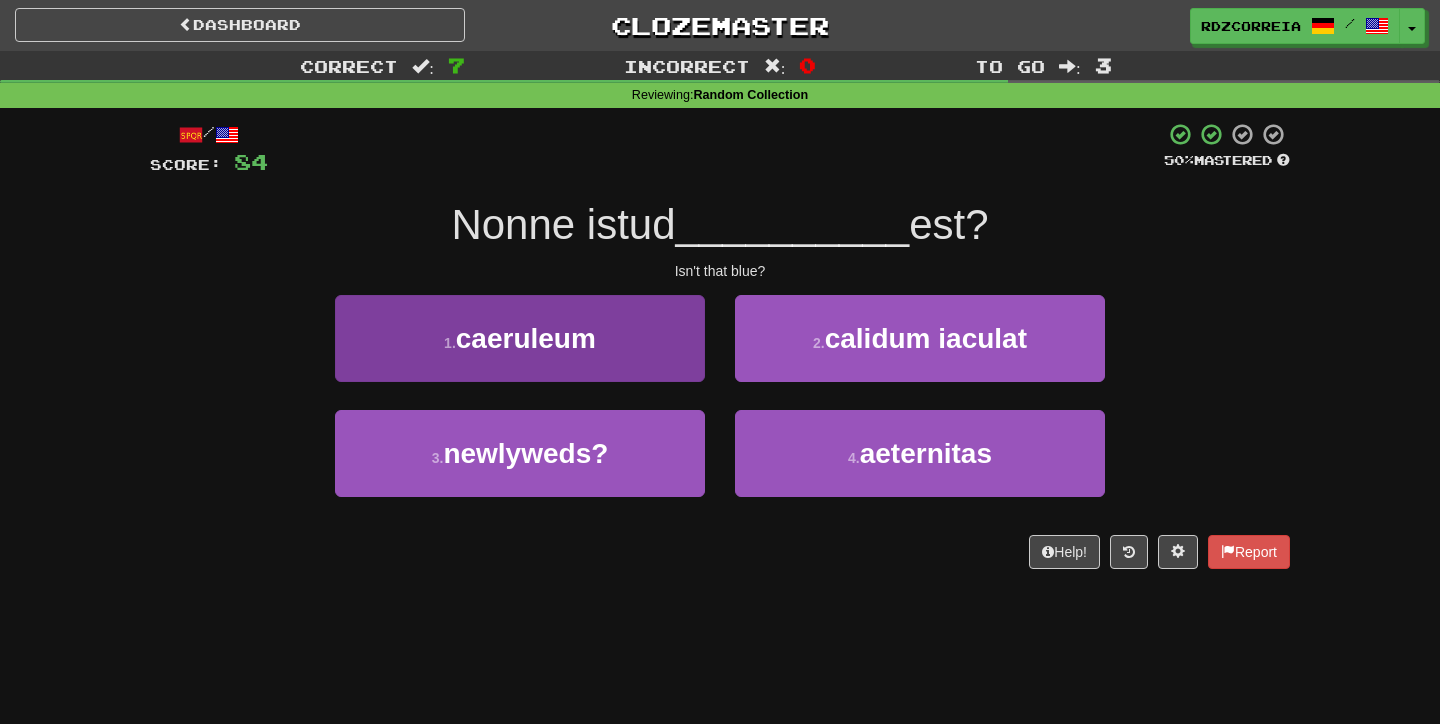 click on "1 .  caeruleum" at bounding box center (520, 338) 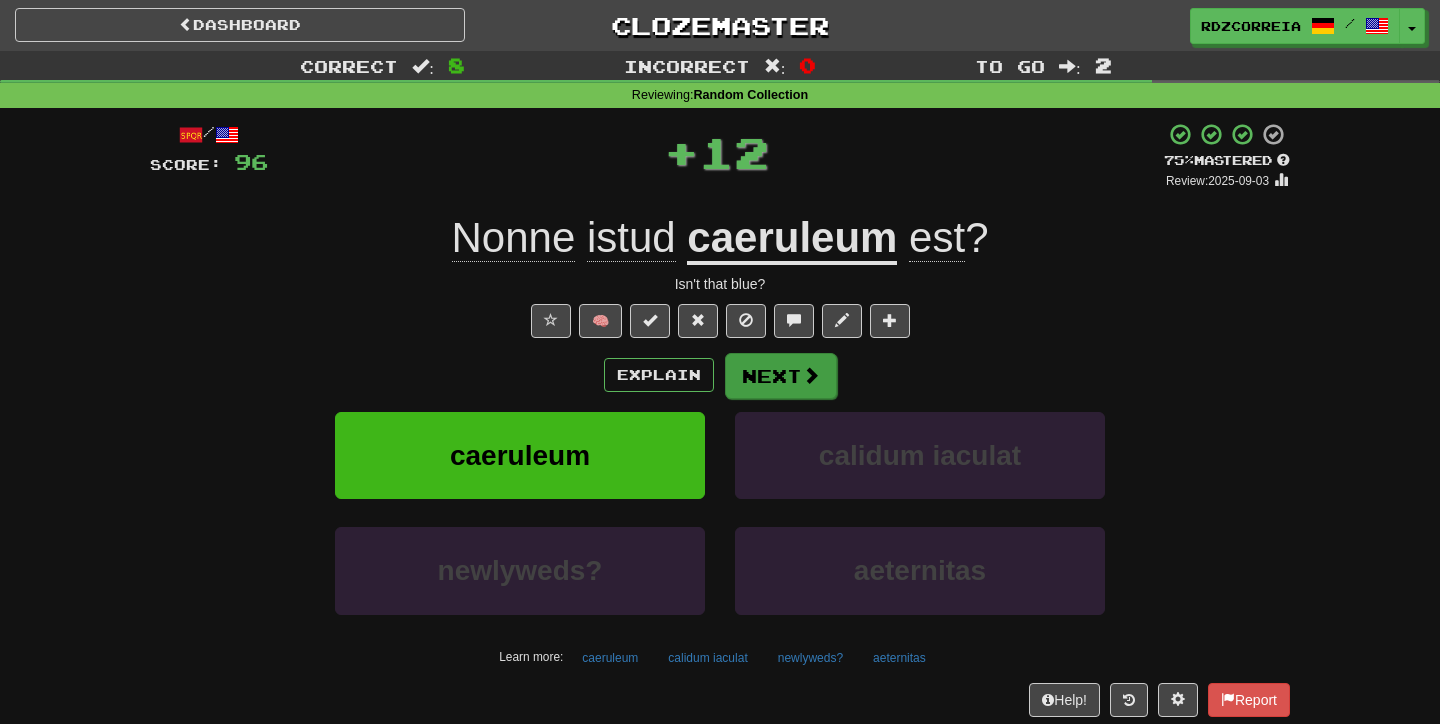click on "Next" at bounding box center [781, 376] 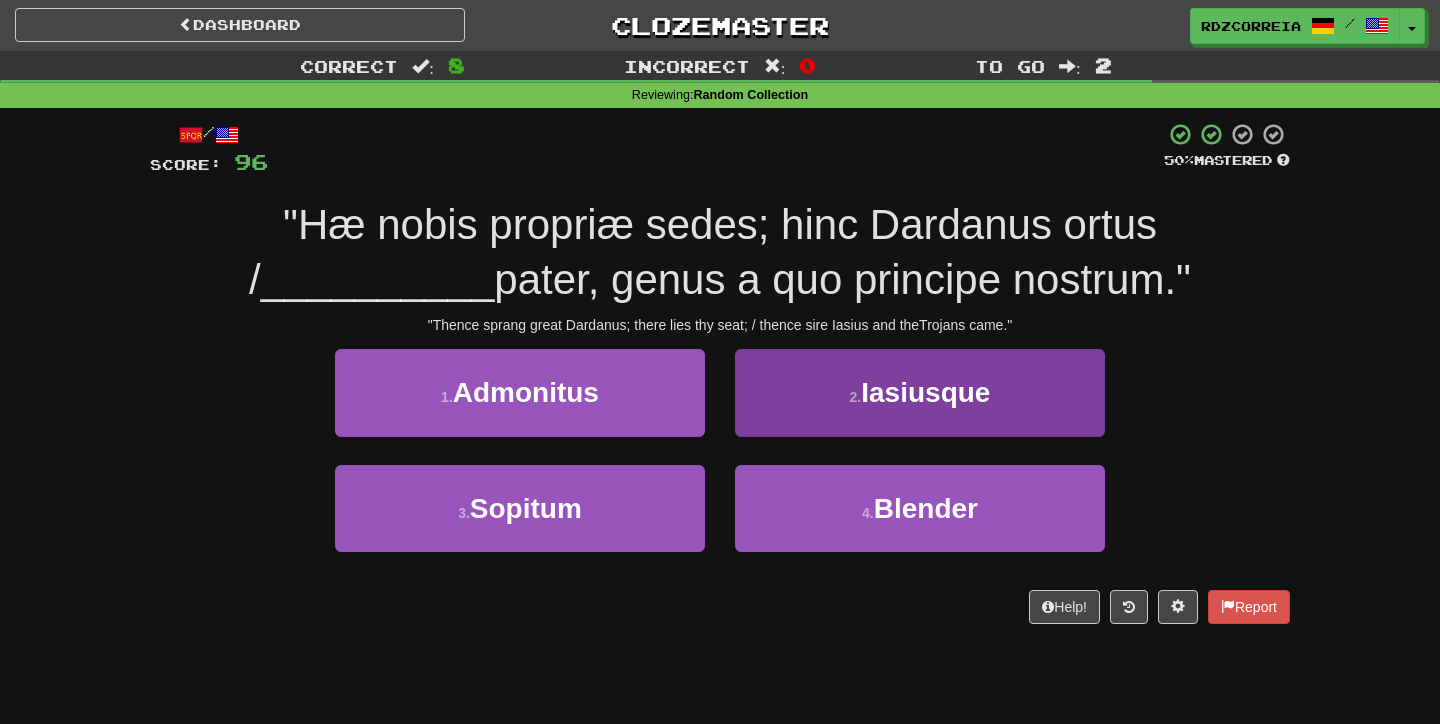 click on "2 .  Iasiusque" at bounding box center [920, 392] 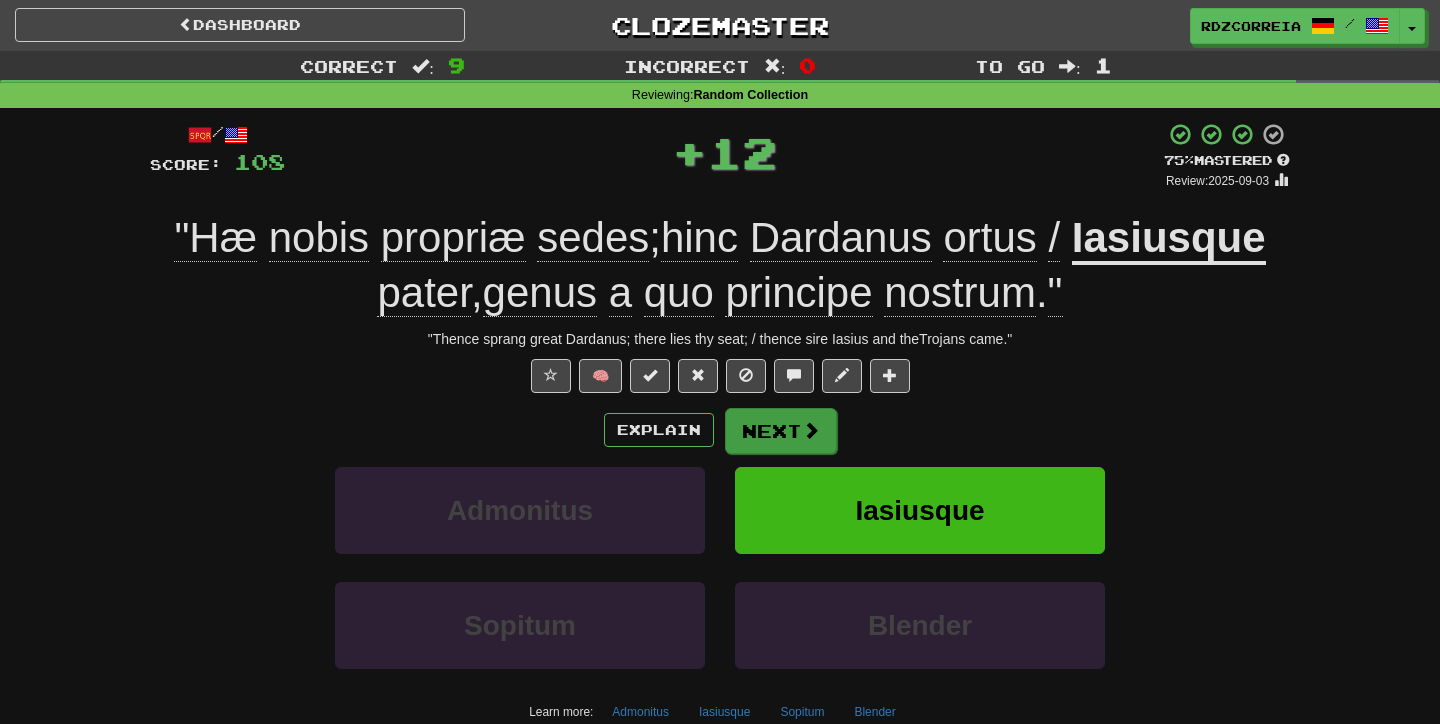 click on "Next" at bounding box center [781, 431] 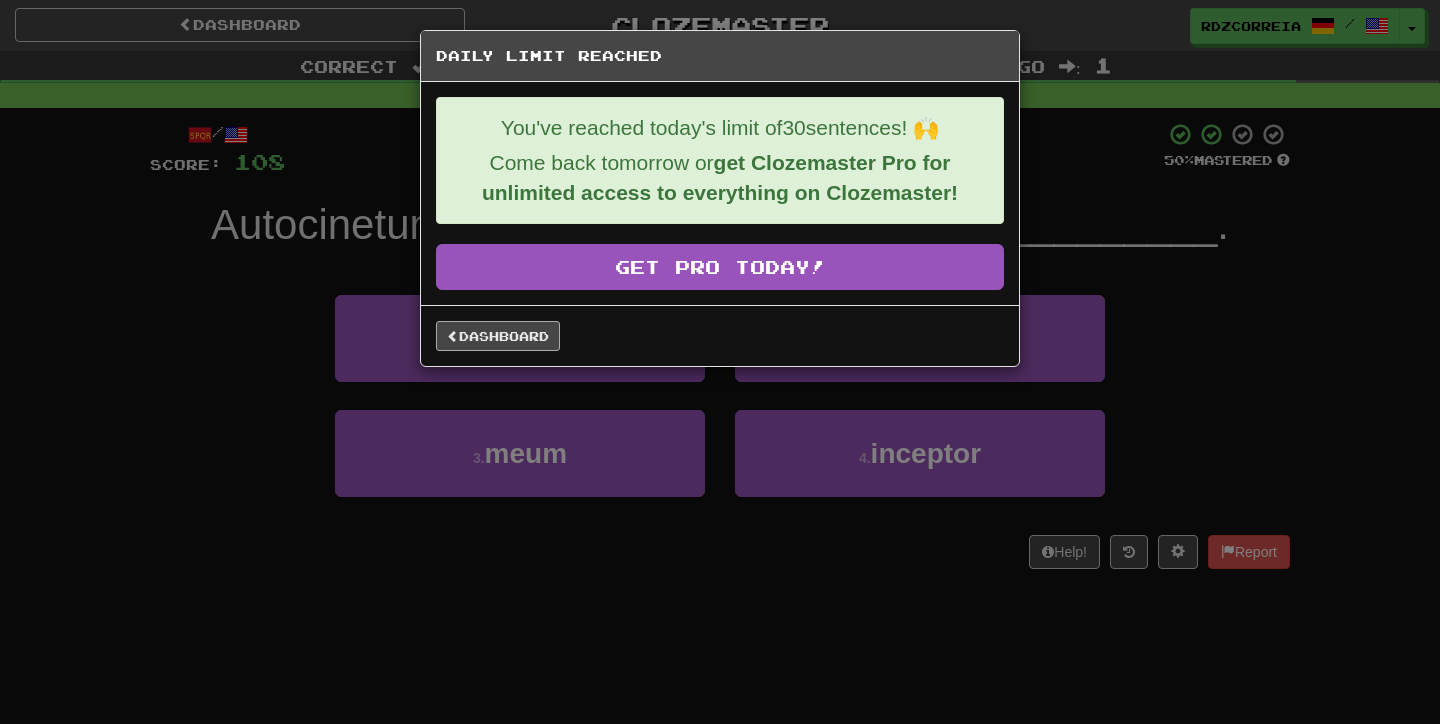 click on "Dashboard" at bounding box center (498, 336) 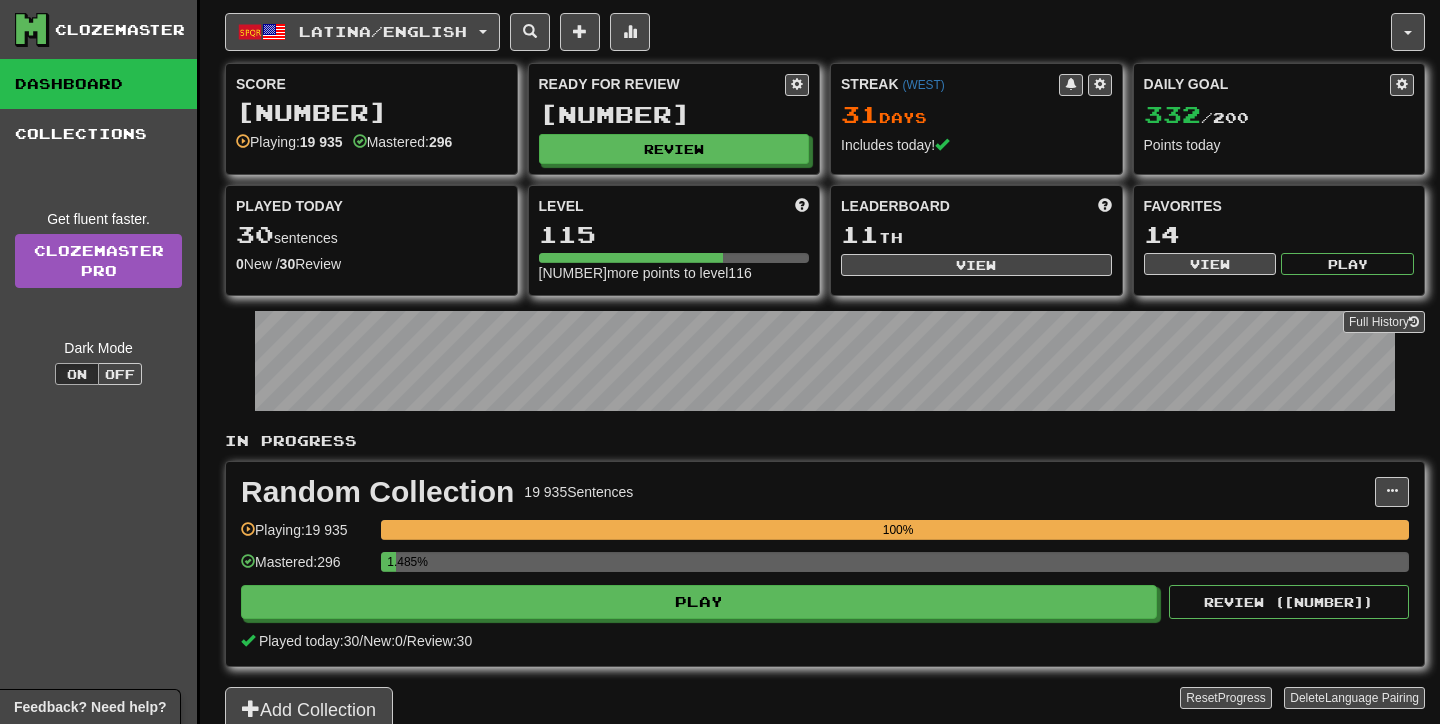scroll, scrollTop: 0, scrollLeft: 0, axis: both 